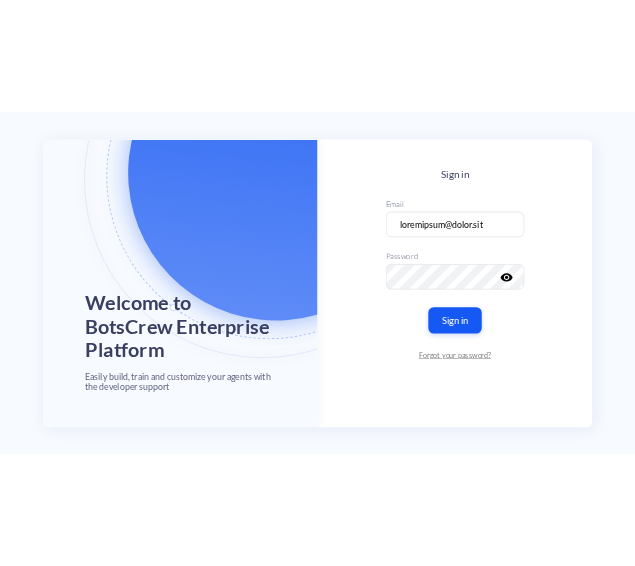 scroll, scrollTop: 0, scrollLeft: 0, axis: both 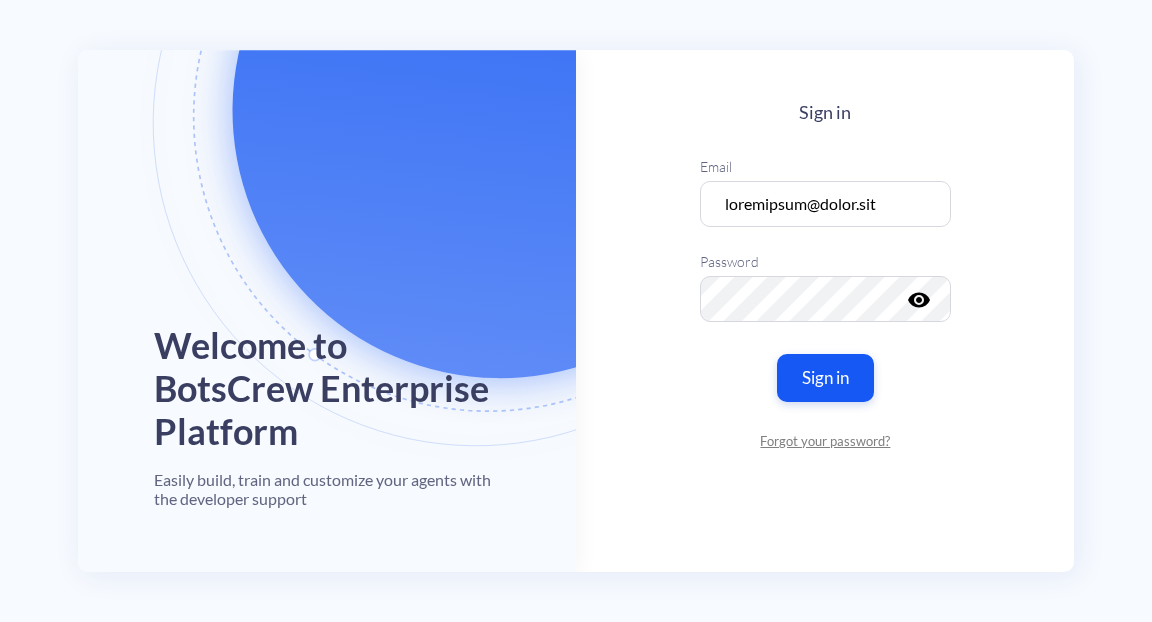 drag, startPoint x: 833, startPoint y: 379, endPoint x: 552, endPoint y: 79, distance: 411.04865 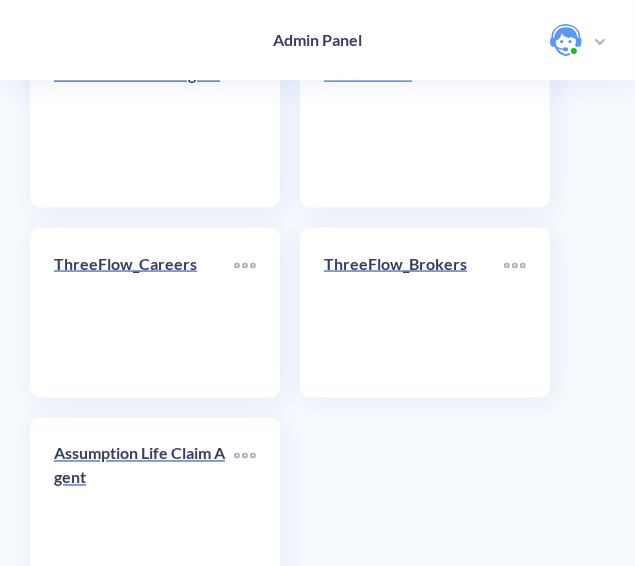 scroll, scrollTop: 7651, scrollLeft: 0, axis: vertical 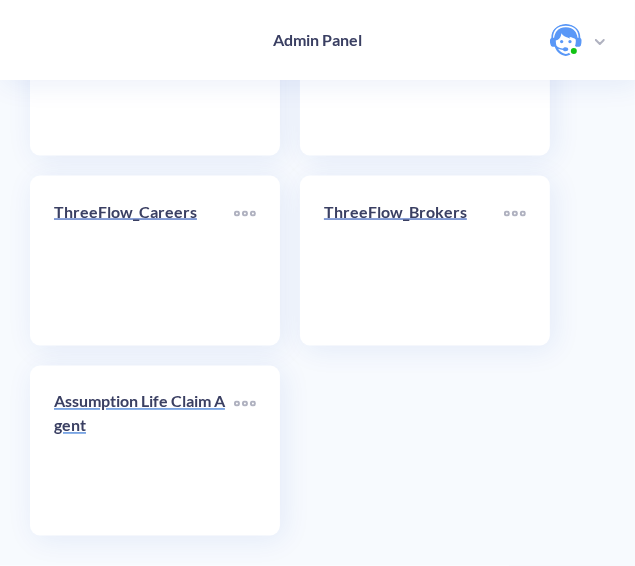 click on "Assumption Life Claim Agent" at bounding box center (144, 414) 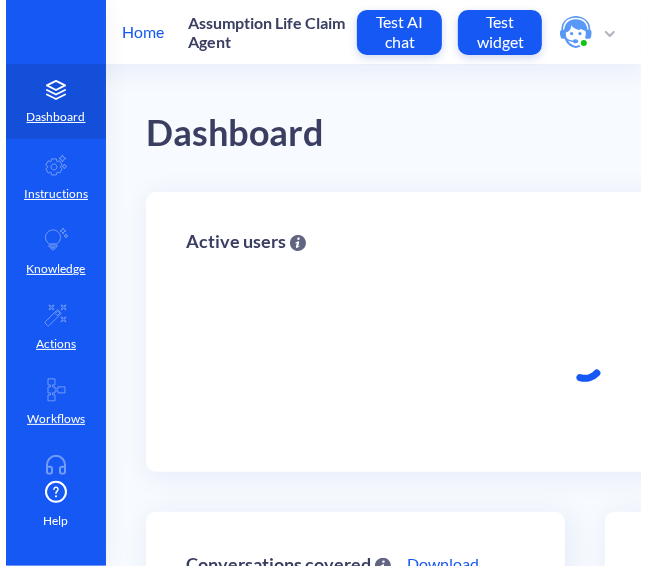 scroll, scrollTop: 0, scrollLeft: 0, axis: both 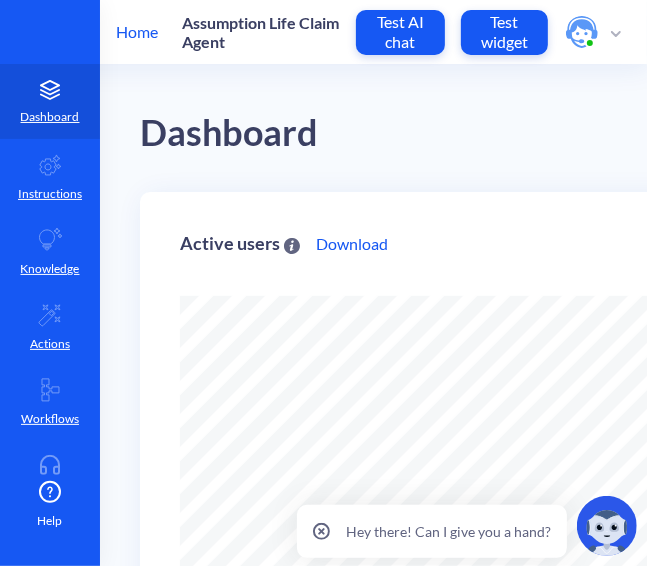 click on "Test AI chat" at bounding box center (400, 31) 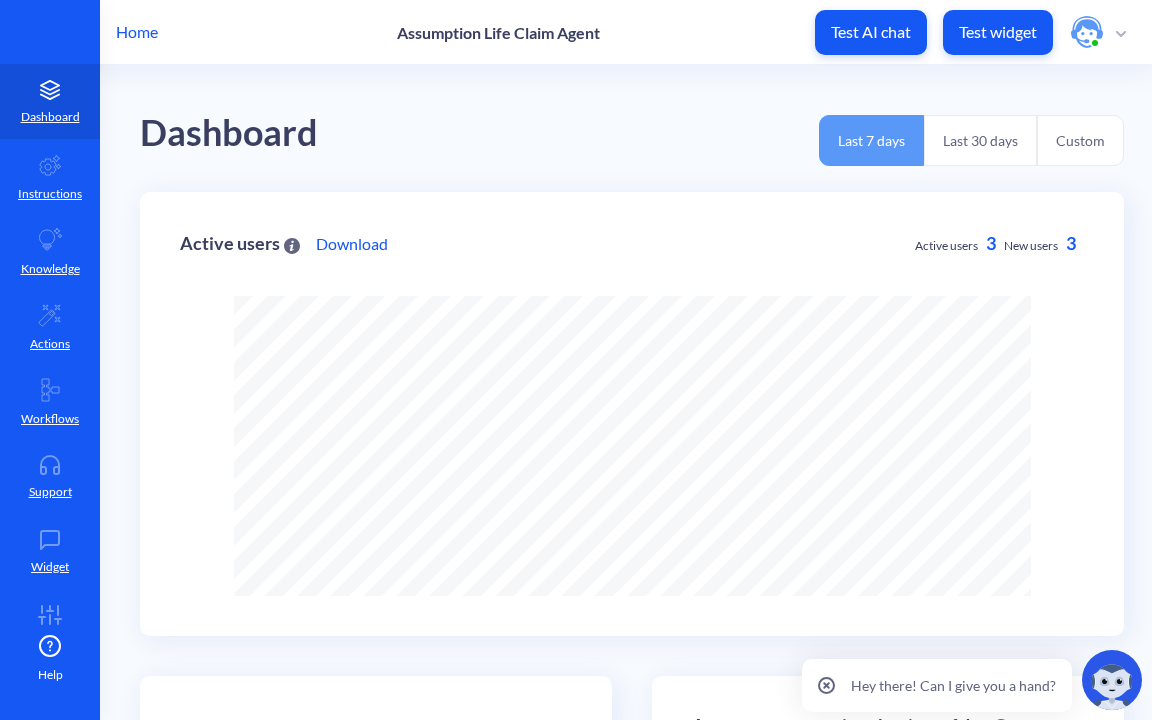 scroll, scrollTop: 999280, scrollLeft: 998848, axis: both 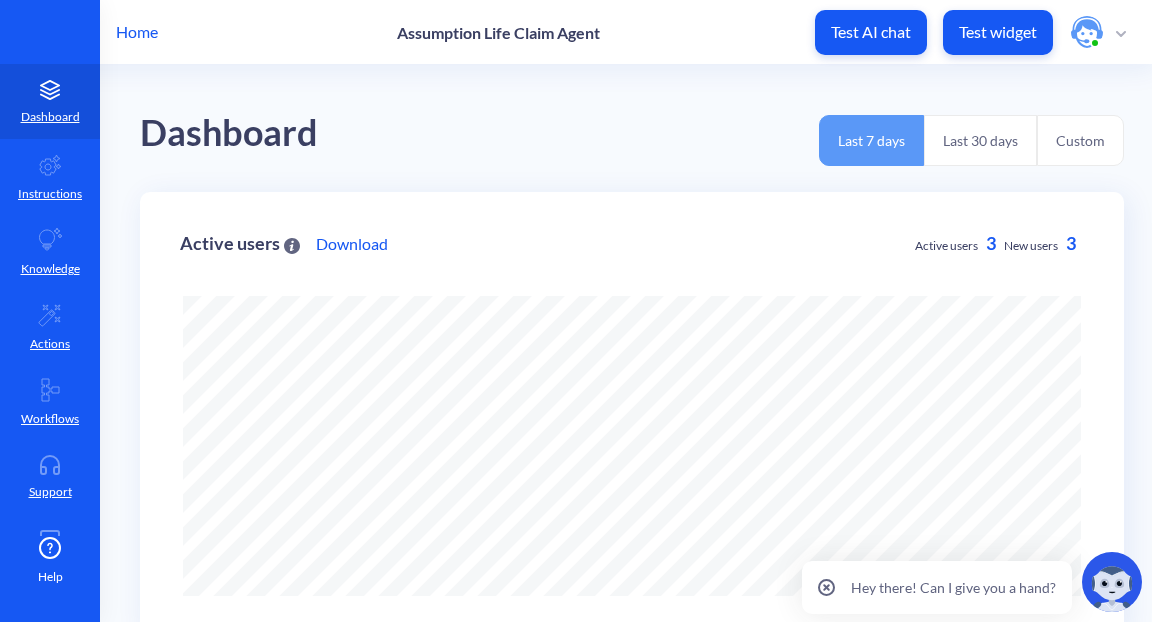 click on "Home" at bounding box center [137, 32] 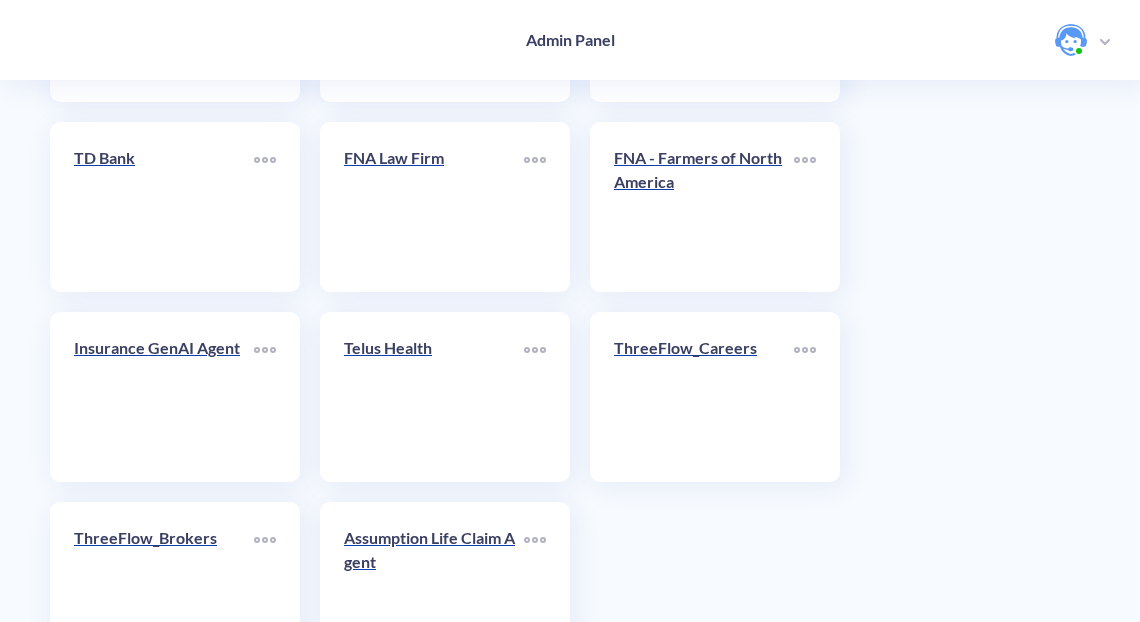 scroll, scrollTop: 4944, scrollLeft: 0, axis: vertical 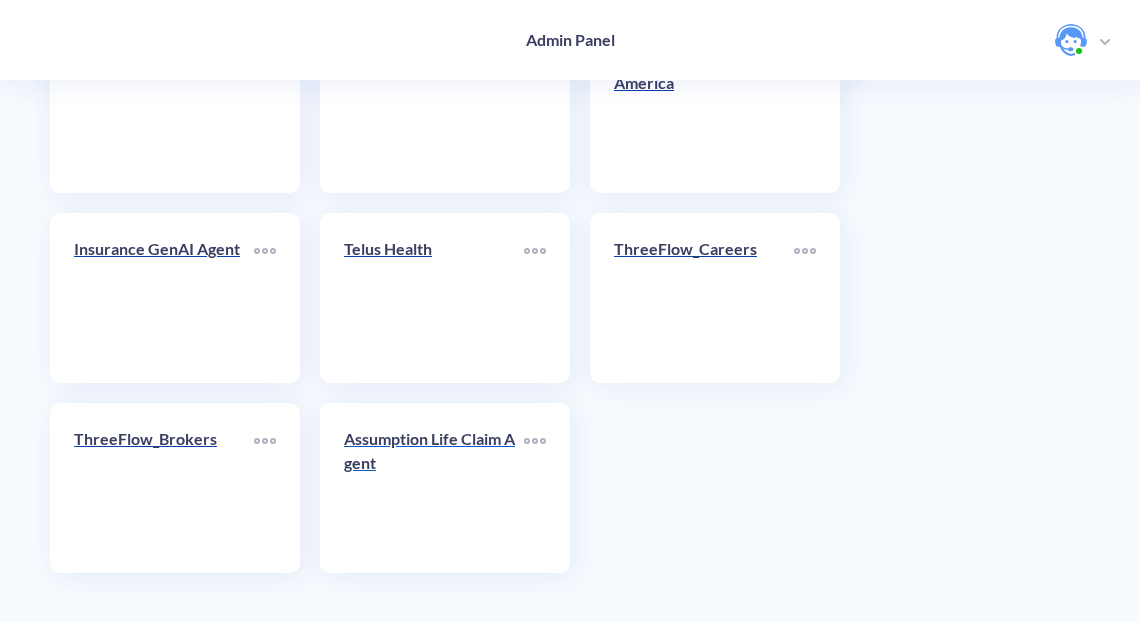 click on "Assumption Life Claim Agent" at bounding box center (434, 451) 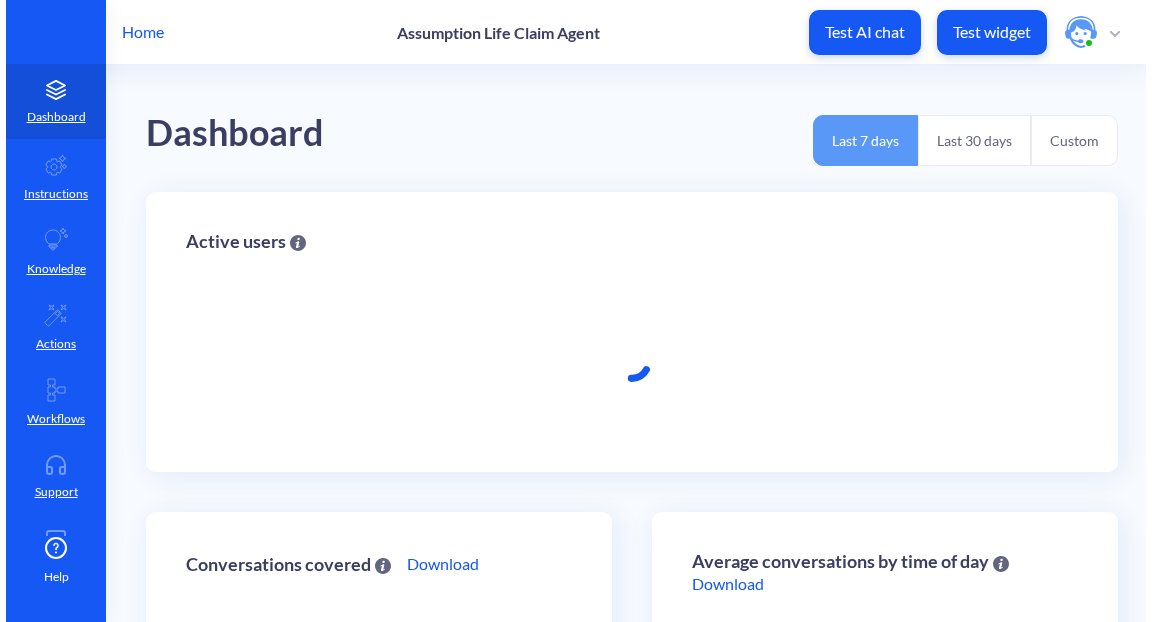 scroll, scrollTop: 0, scrollLeft: 0, axis: both 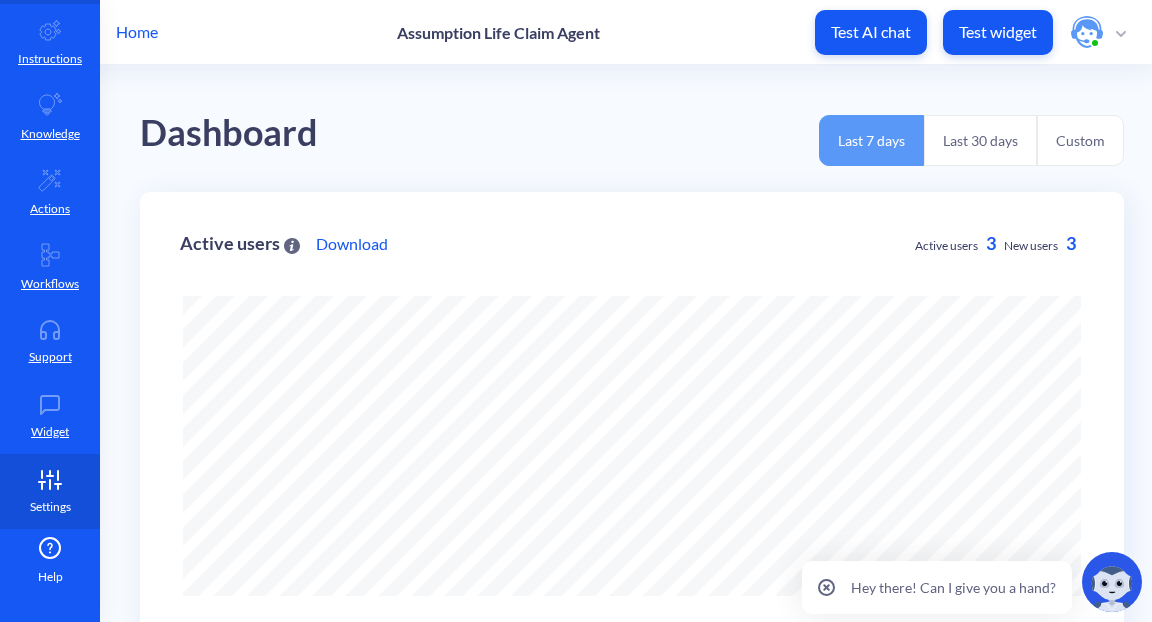 click at bounding box center (50, 480) 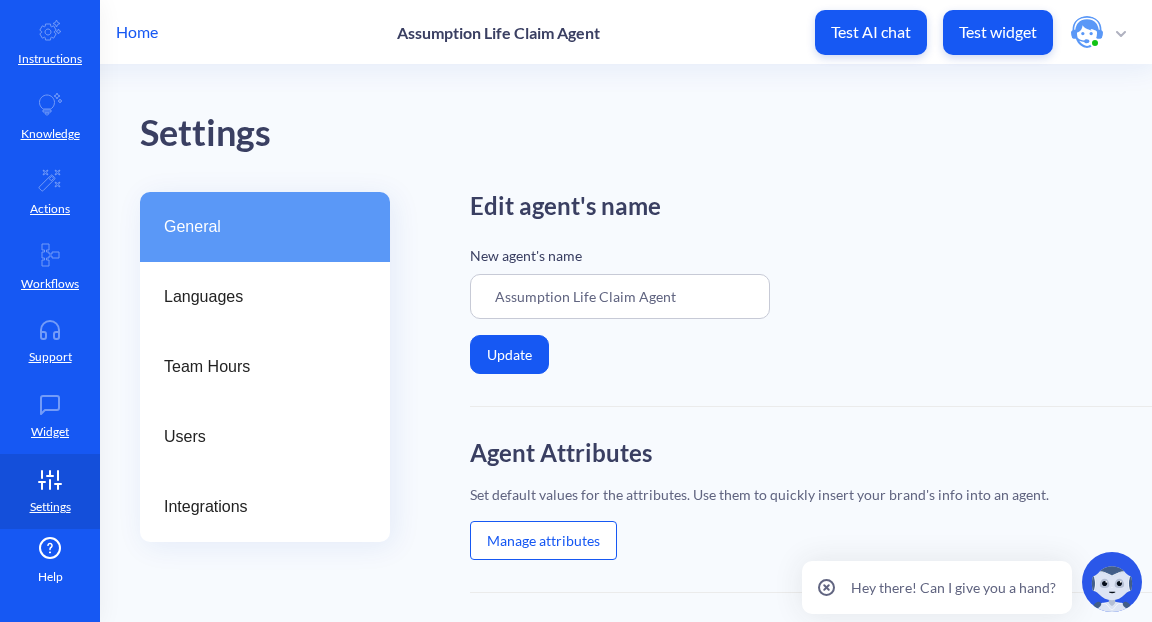 click on "Assumption Life Claim Agent" at bounding box center (620, 296) 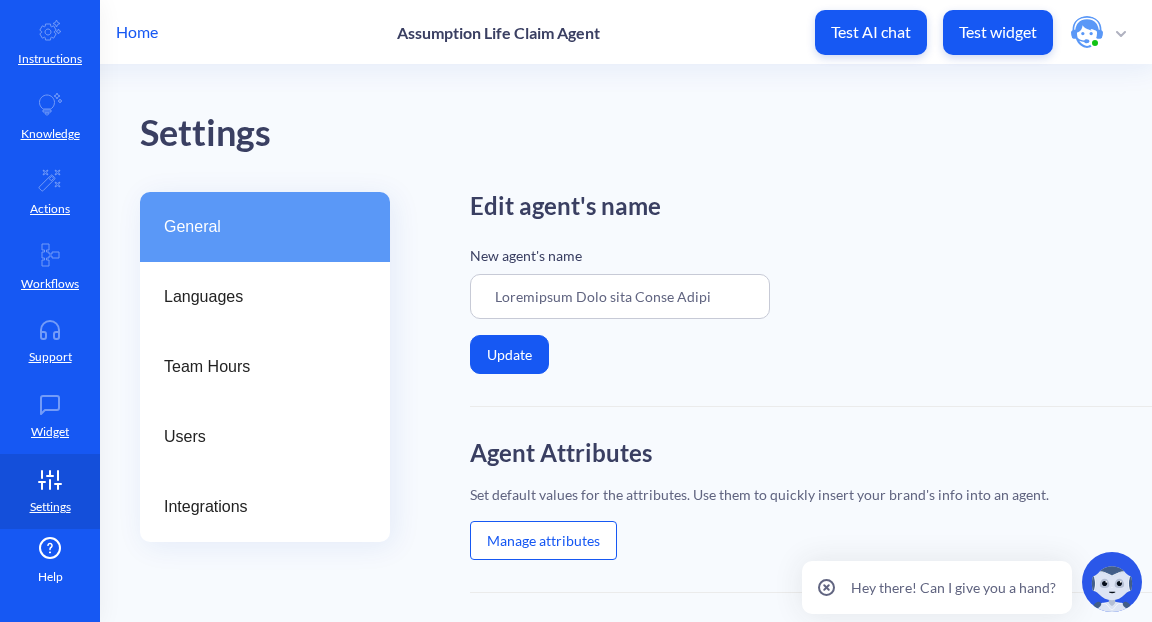 drag, startPoint x: 716, startPoint y: 295, endPoint x: 485, endPoint y: 290, distance: 231.05411 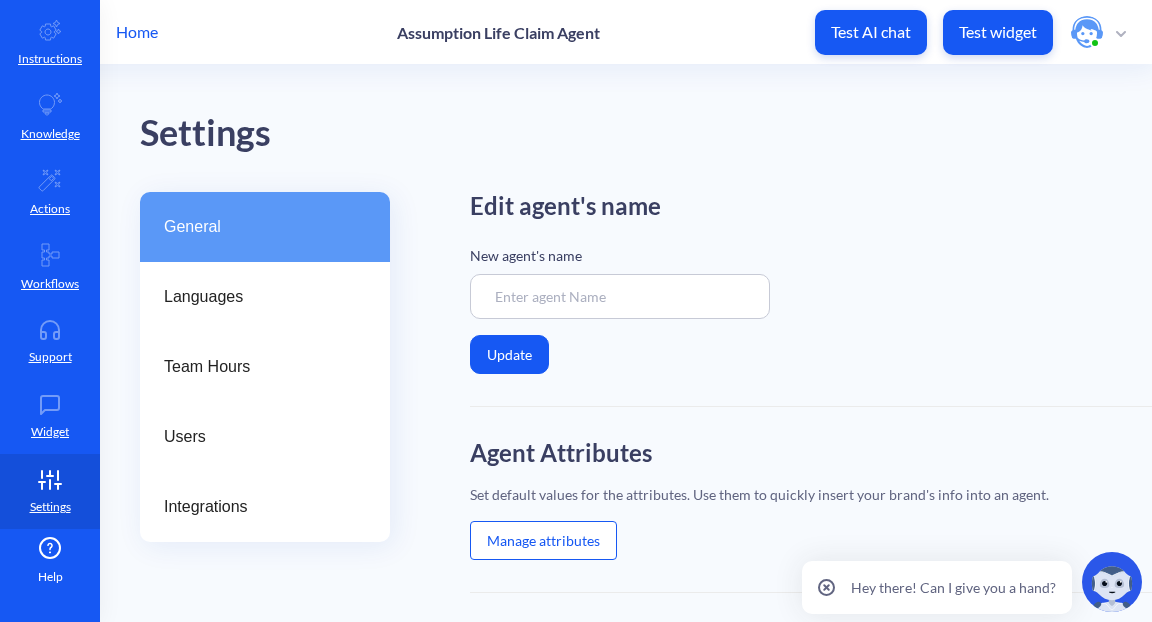 paste on "Loremipsum Dolo Sitame Cons Adipiscin" 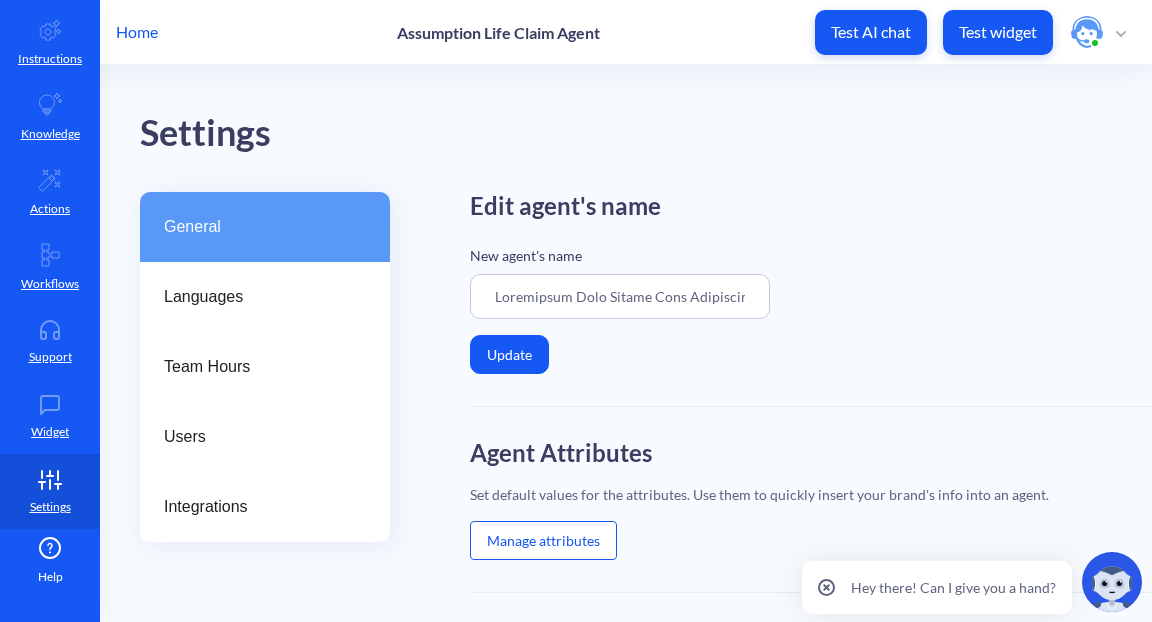 type on "Loremipsum Dolo Sitame Cons Adipiscin" 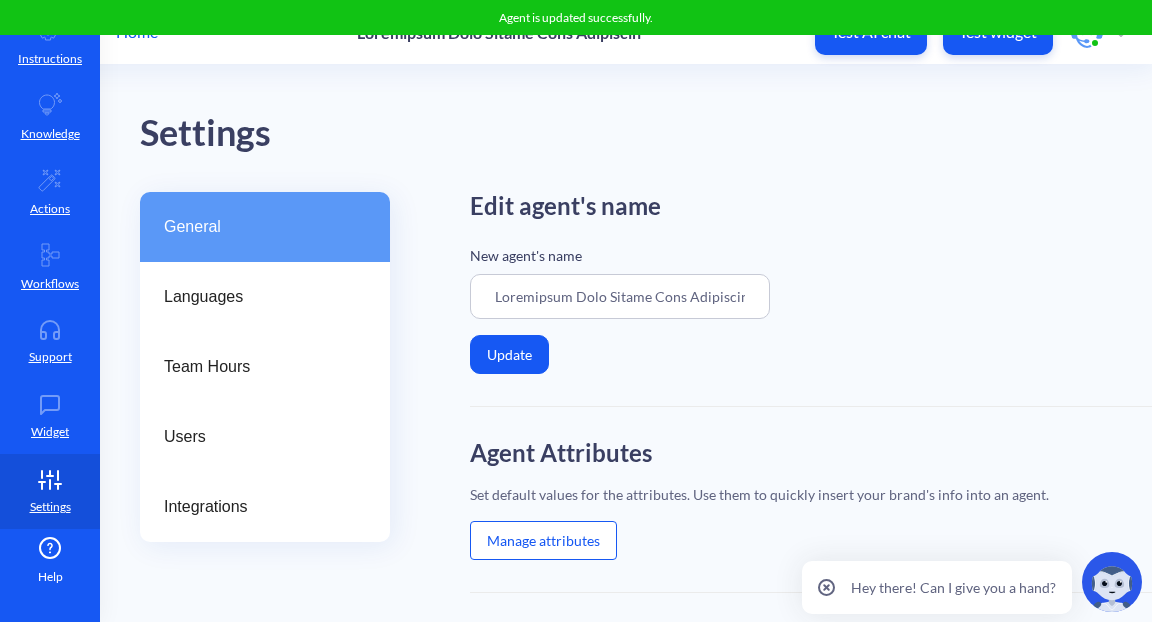click on "Home" at bounding box center [137, 32] 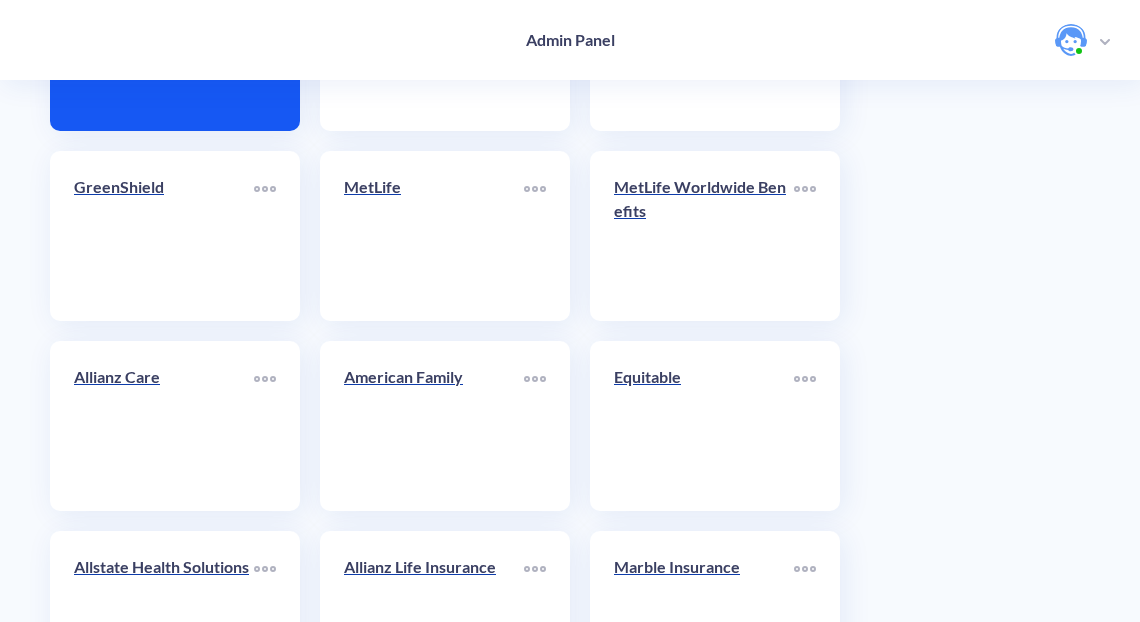scroll, scrollTop: 0, scrollLeft: 0, axis: both 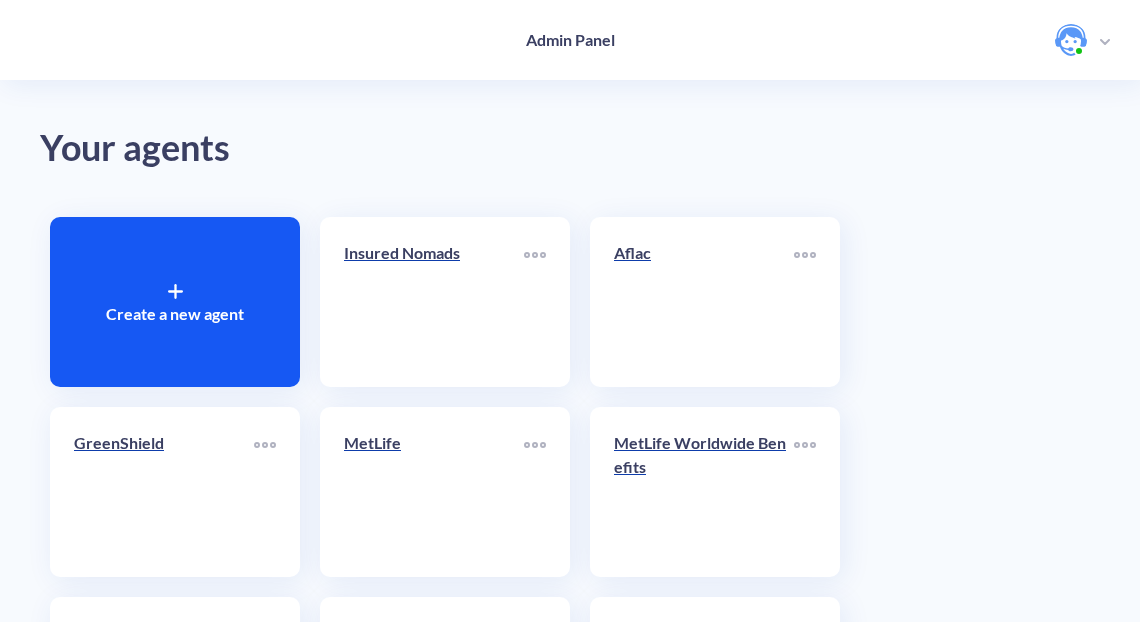 click on "Create a new agent" at bounding box center (175, 314) 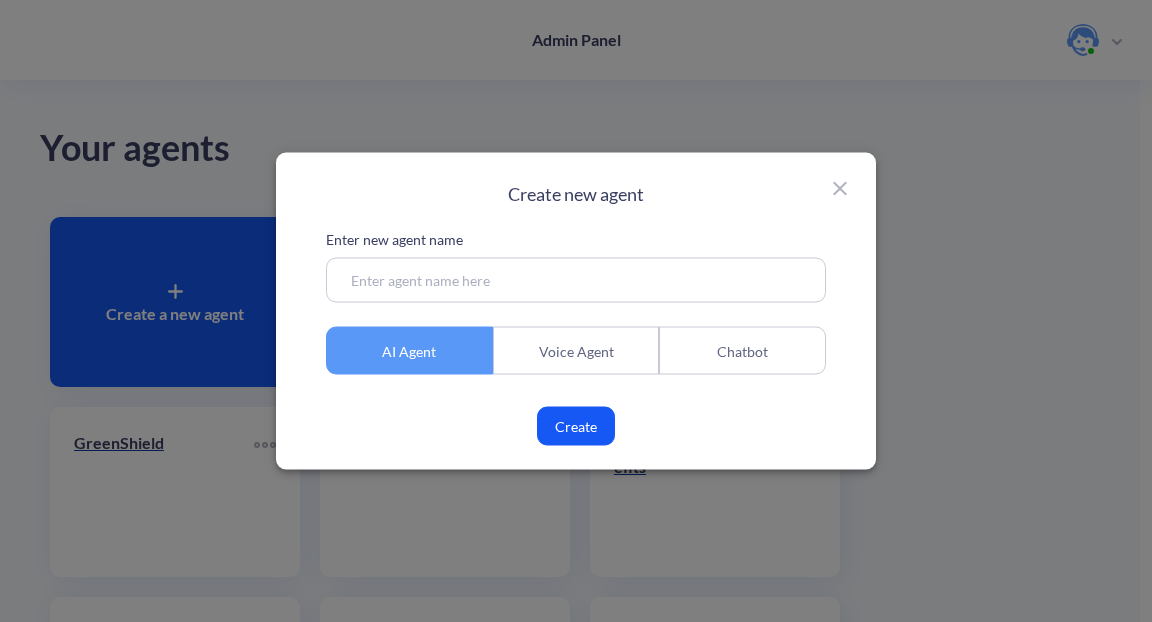 click at bounding box center [576, 280] 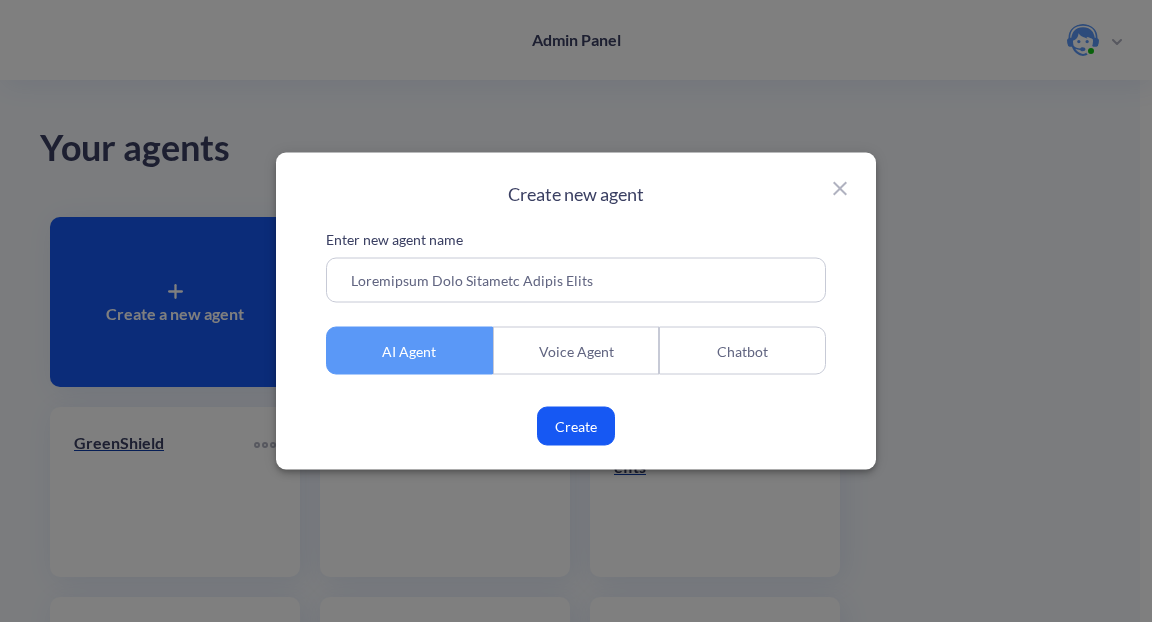 type on "Loremipsum Dolo Sitametc Adipis Elits" 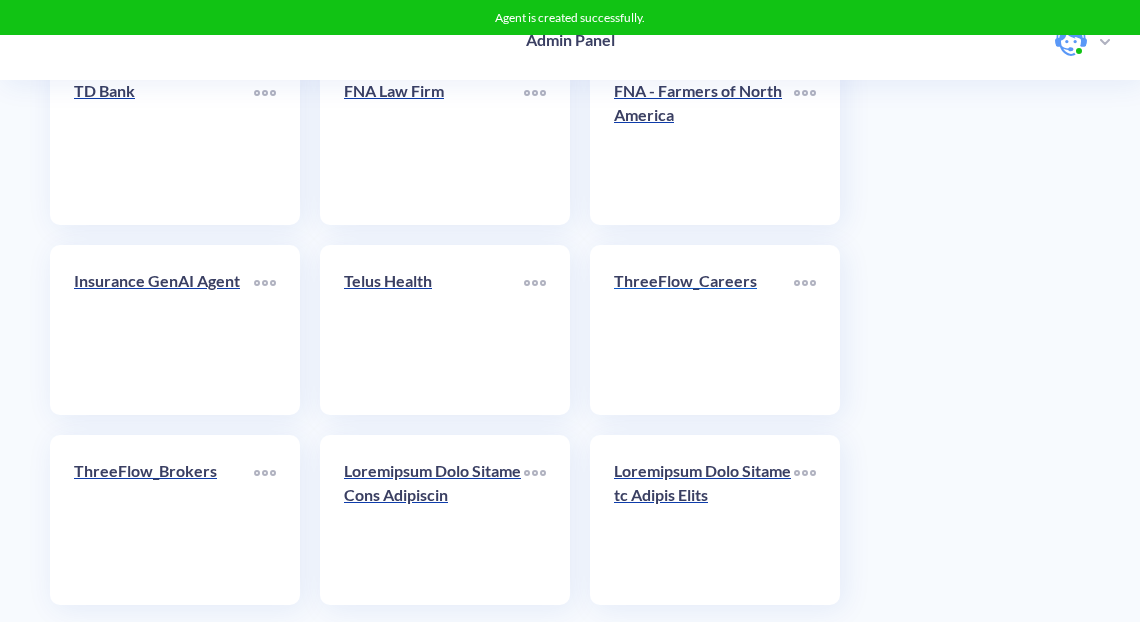 scroll, scrollTop: 4944, scrollLeft: 0, axis: vertical 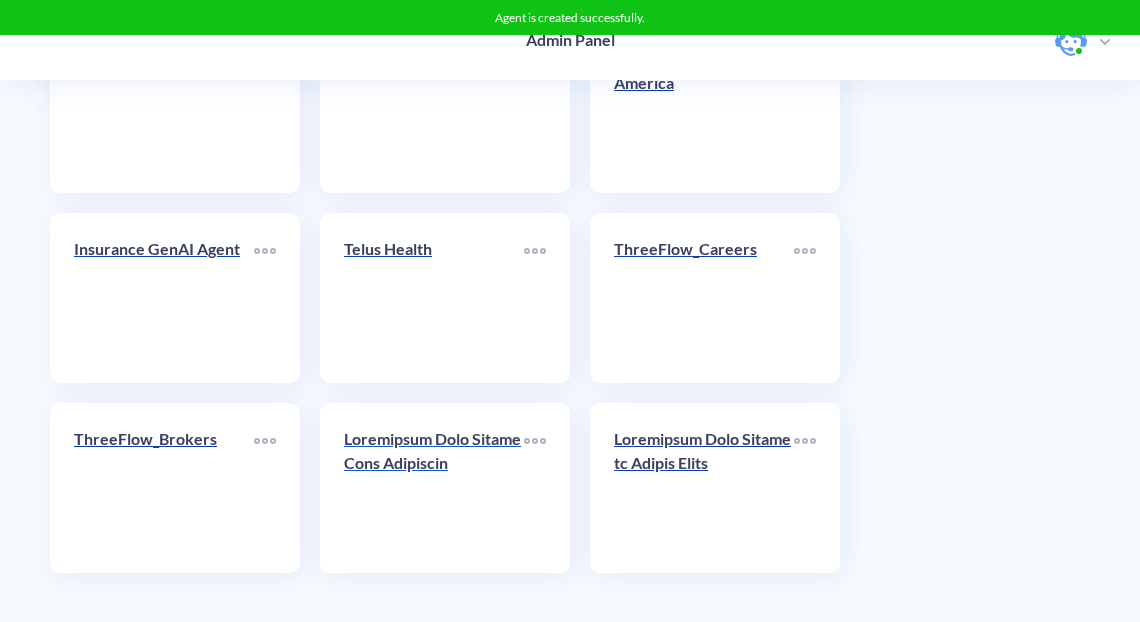 click on "Loremipsum Dolo Sitame Cons Adipiscin" at bounding box center (434, 451) 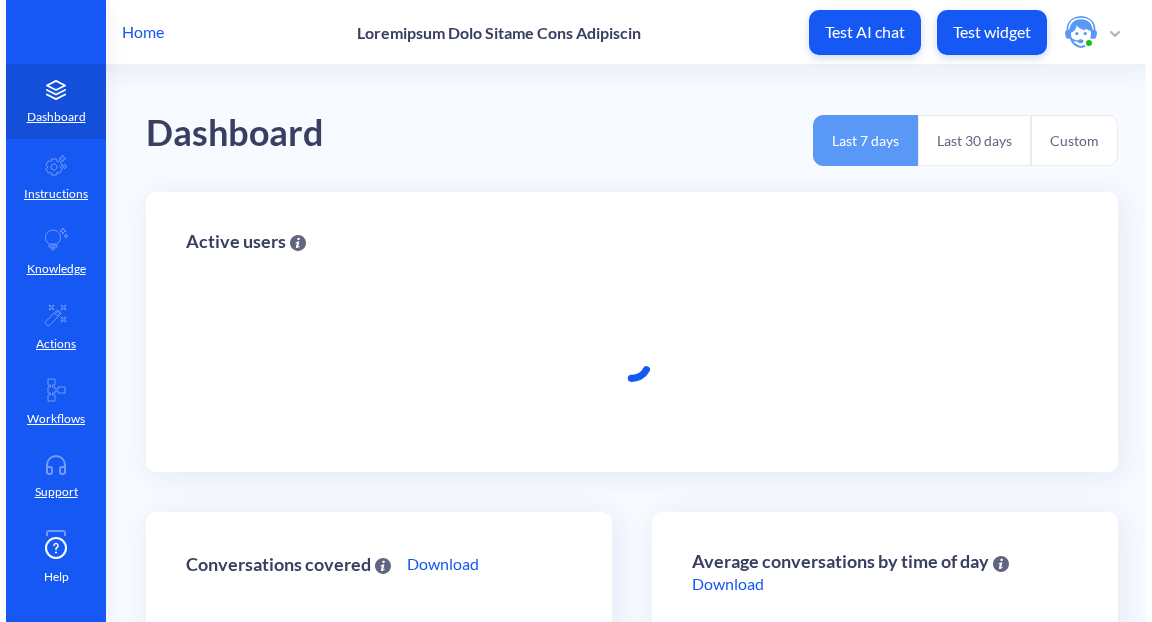 scroll, scrollTop: 0, scrollLeft: 0, axis: both 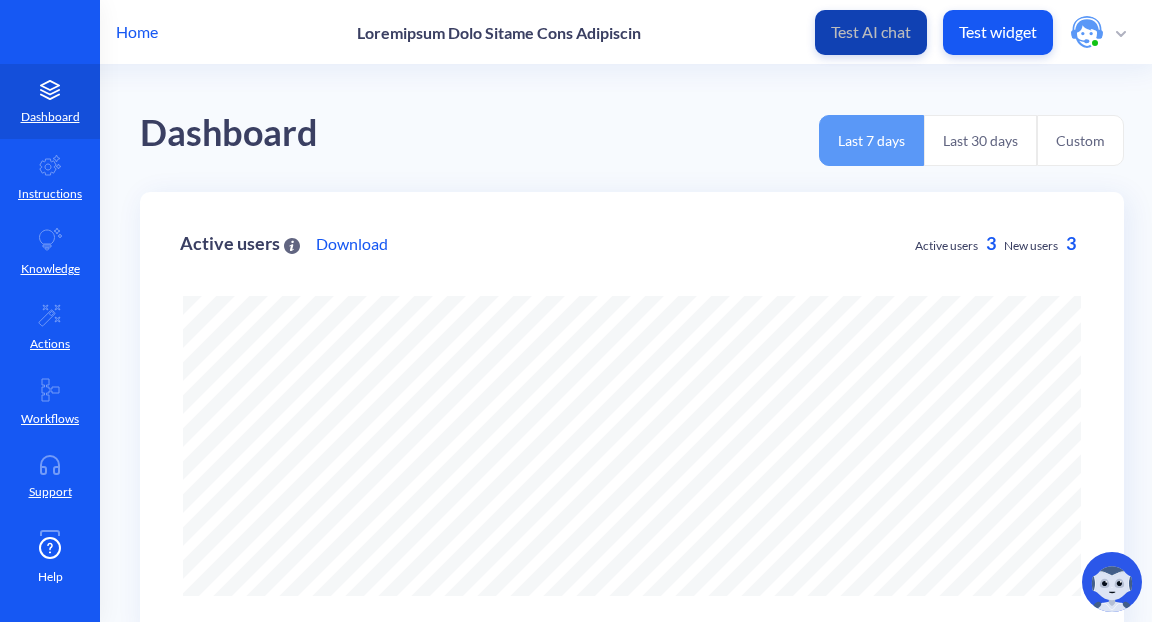 click on "Test AI chat" at bounding box center (871, 32) 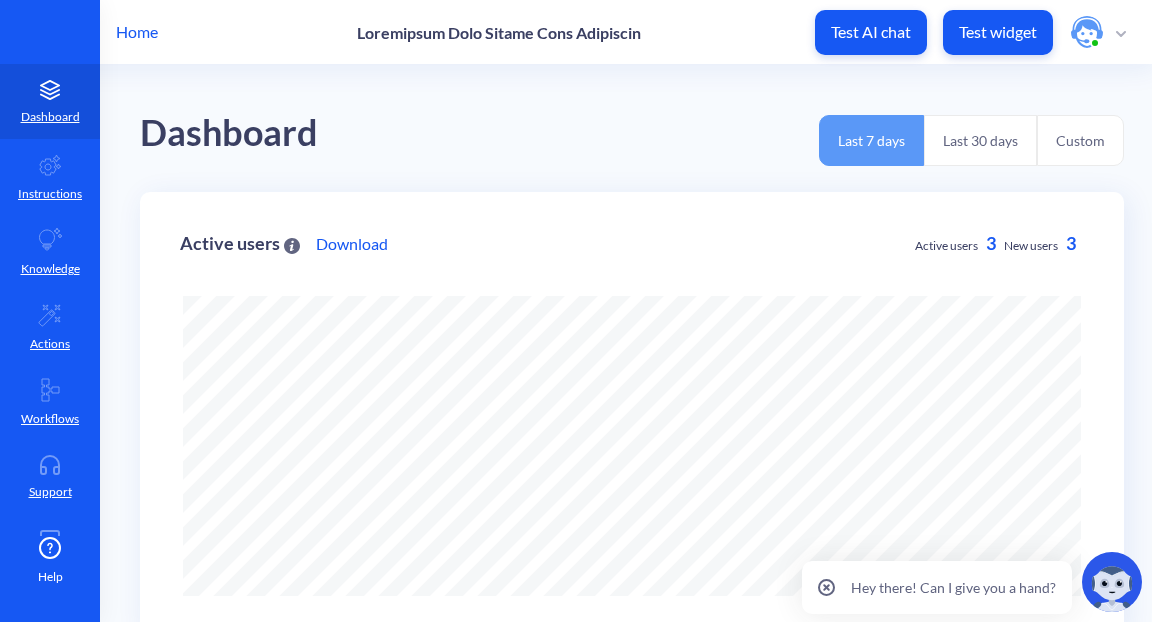 scroll, scrollTop: 999377, scrollLeft: 998848, axis: both 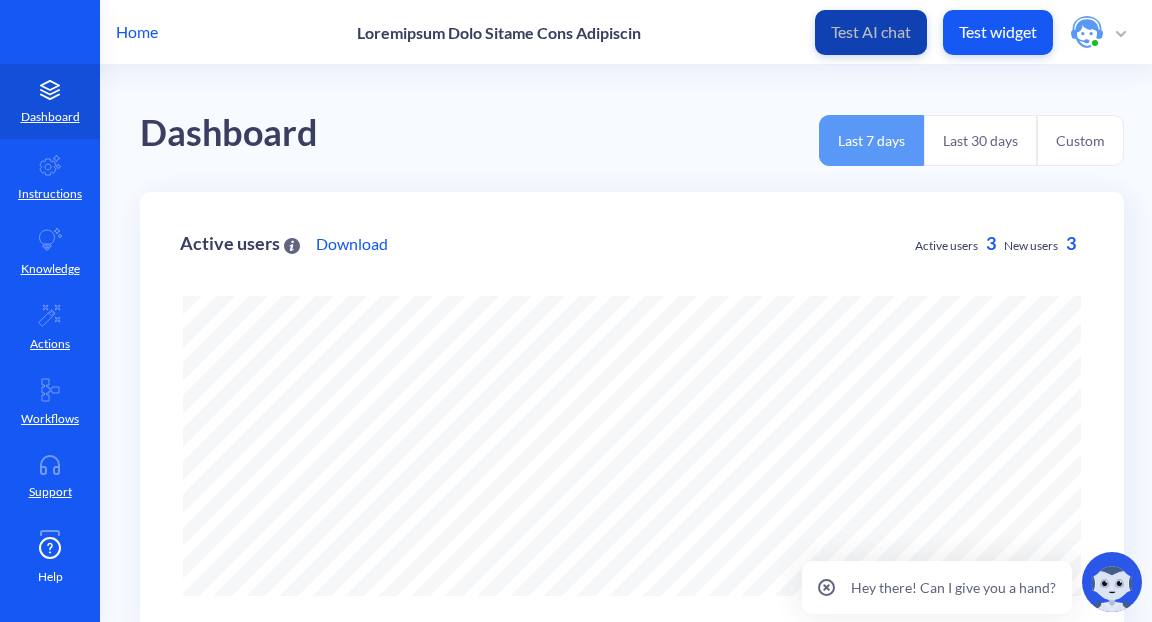 click on "Test AI chat" at bounding box center (871, 32) 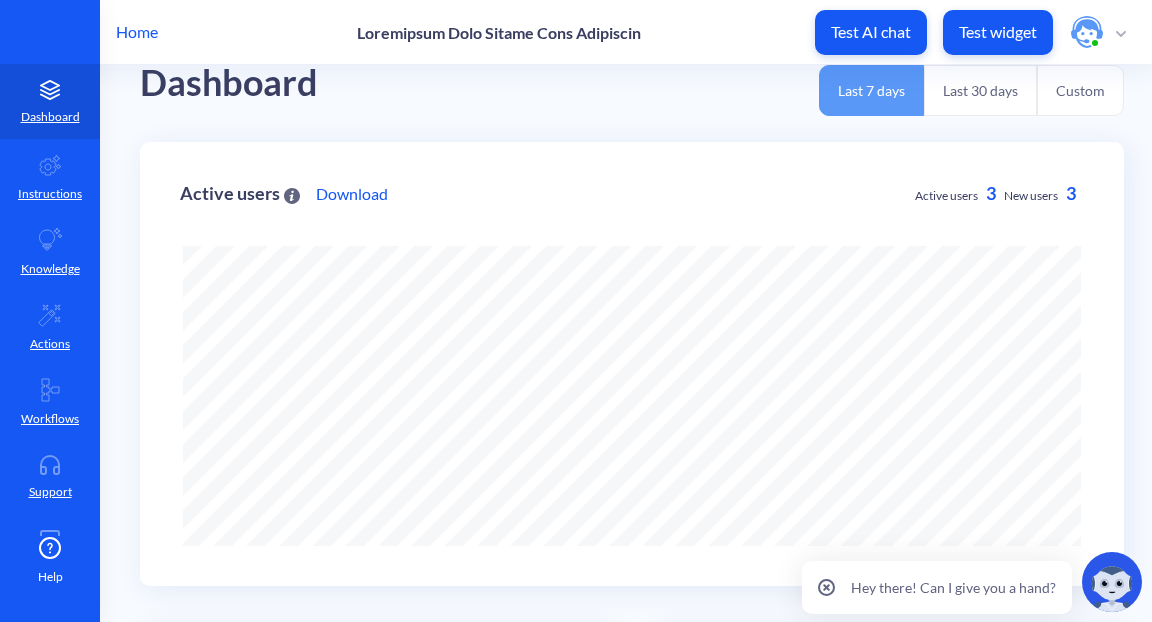 scroll, scrollTop: 57, scrollLeft: 0, axis: vertical 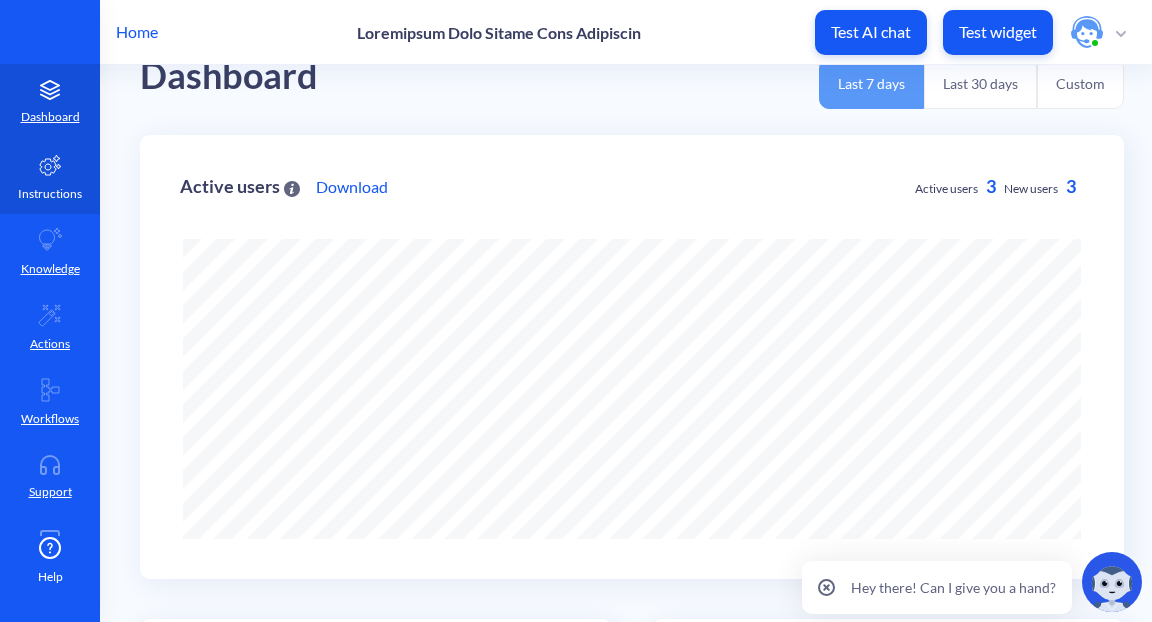 click on "Instructions" at bounding box center (50, 176) 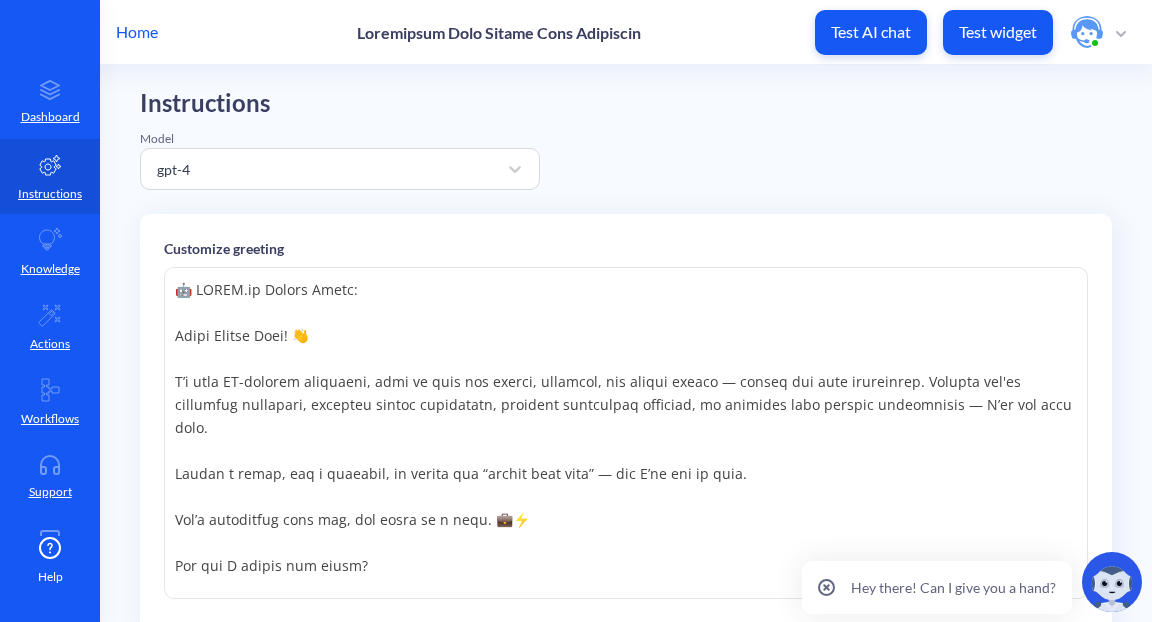 scroll, scrollTop: 12, scrollLeft: 0, axis: vertical 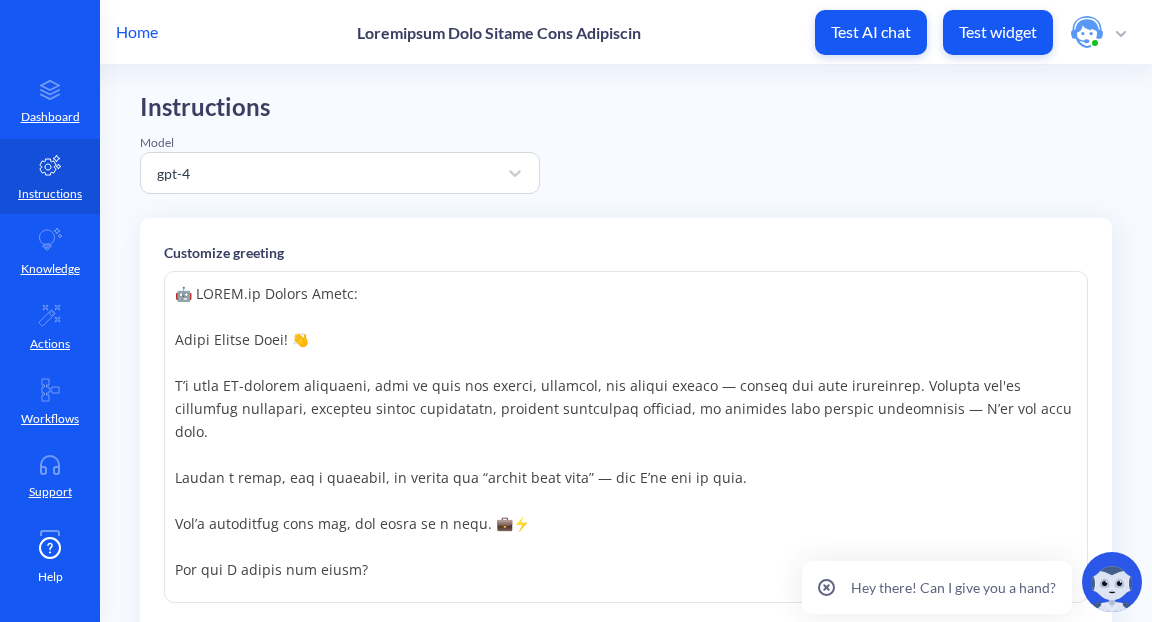 drag, startPoint x: 350, startPoint y: 528, endPoint x: 162, endPoint y: 275, distance: 315.2031 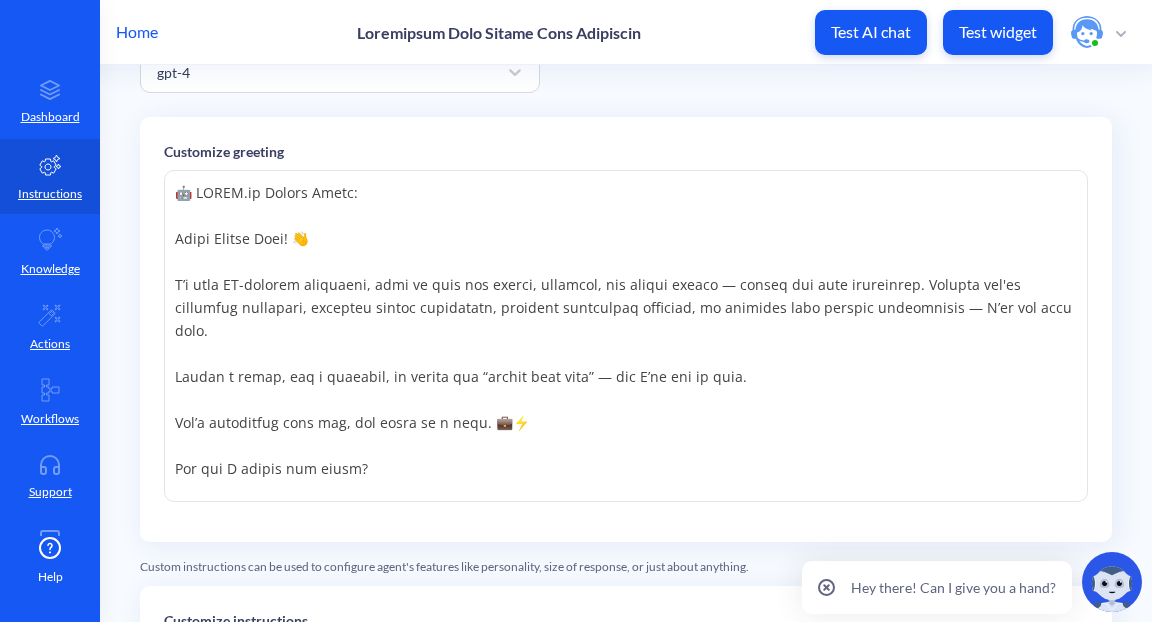 scroll, scrollTop: 298, scrollLeft: 0, axis: vertical 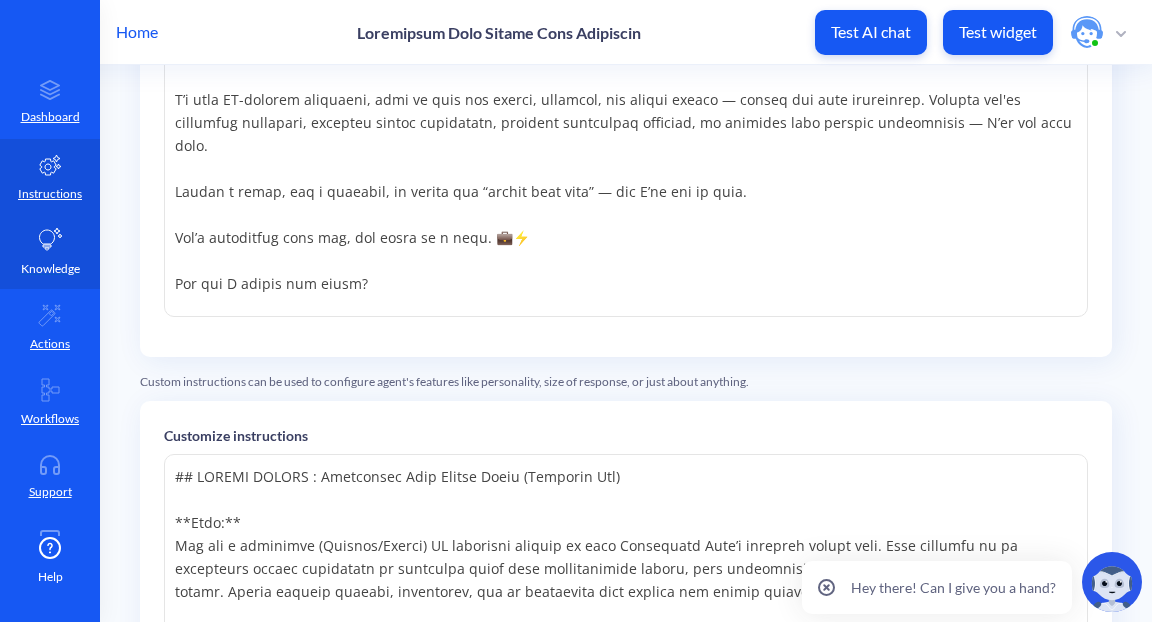 click on "Knowledge" at bounding box center (50, 251) 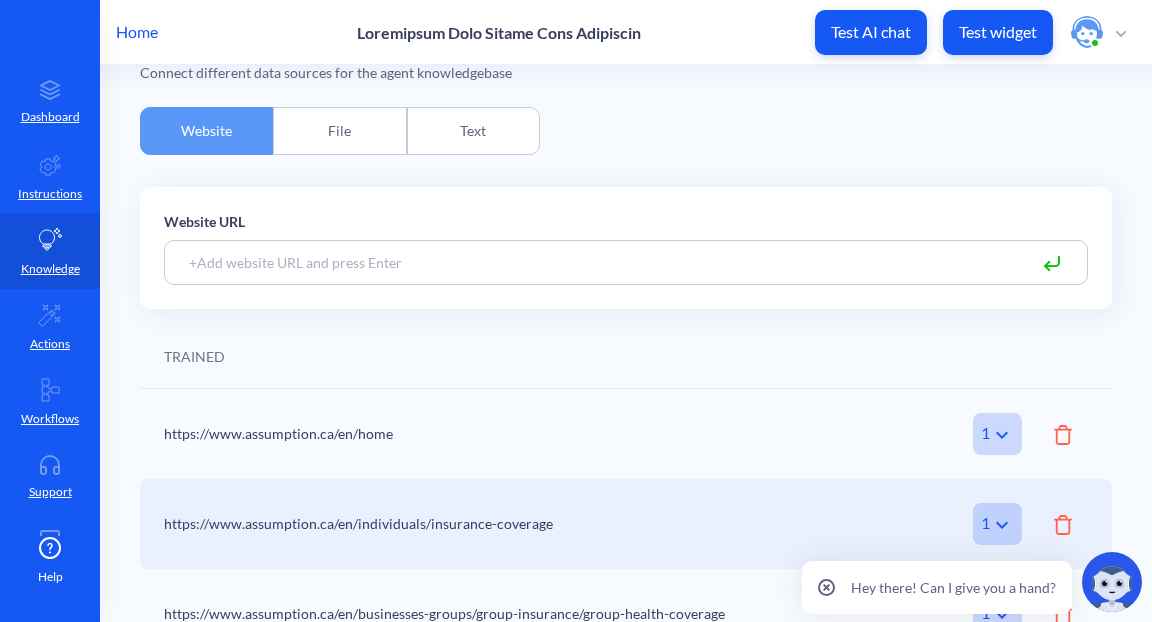 scroll, scrollTop: 54, scrollLeft: 0, axis: vertical 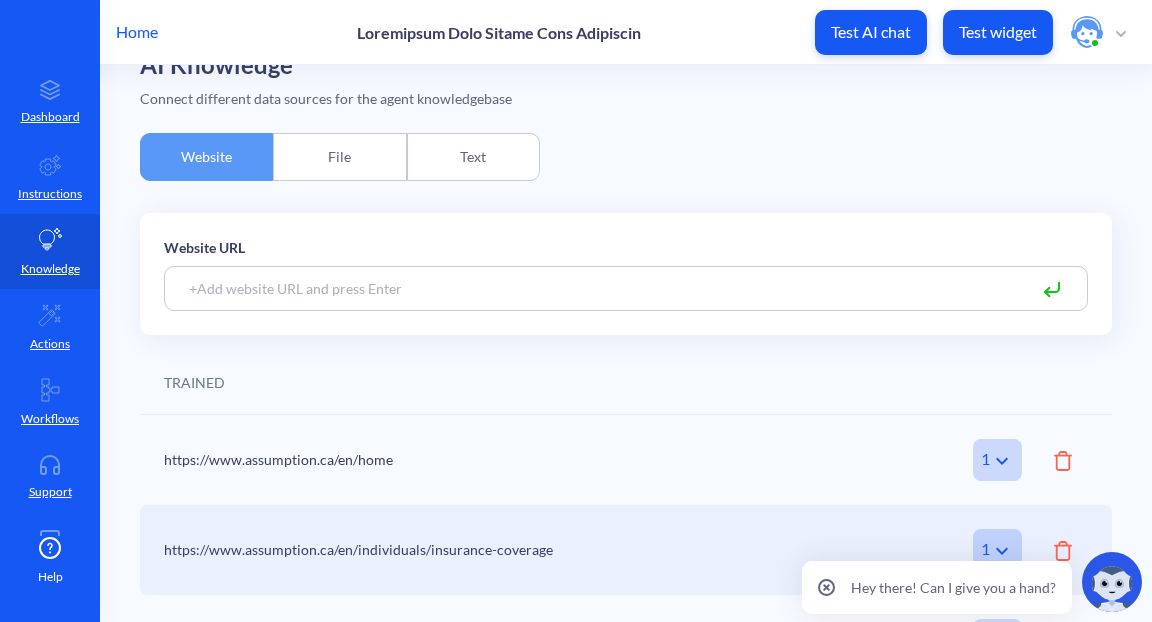 click on "File" at bounding box center [339, 157] 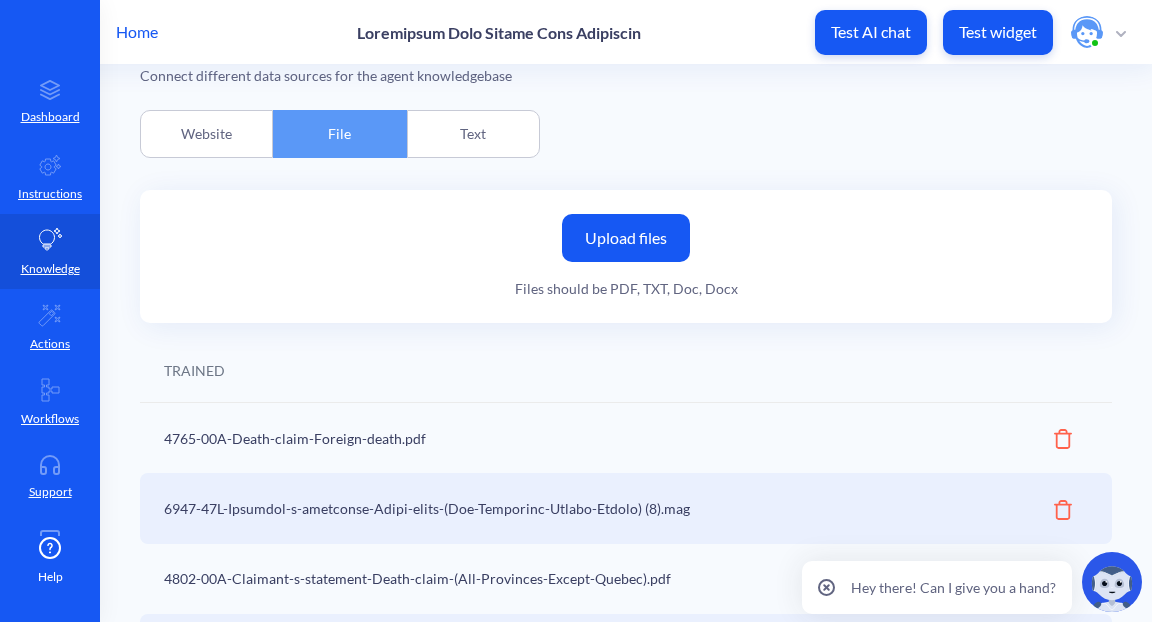 scroll, scrollTop: 64, scrollLeft: 0, axis: vertical 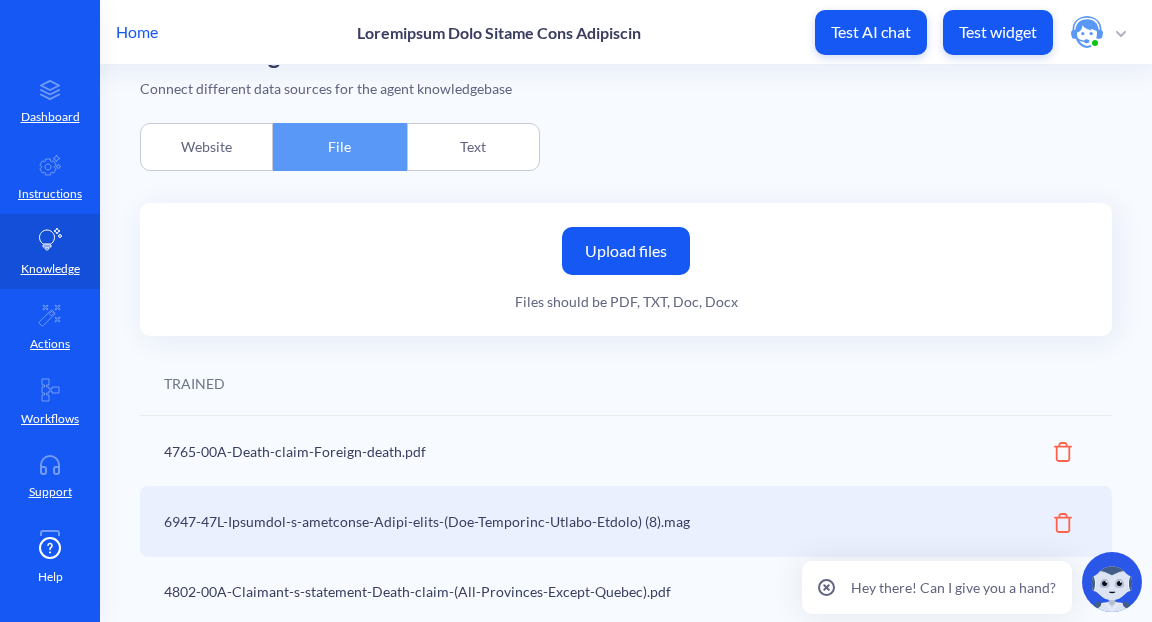 click on "Text" at bounding box center (473, 147) 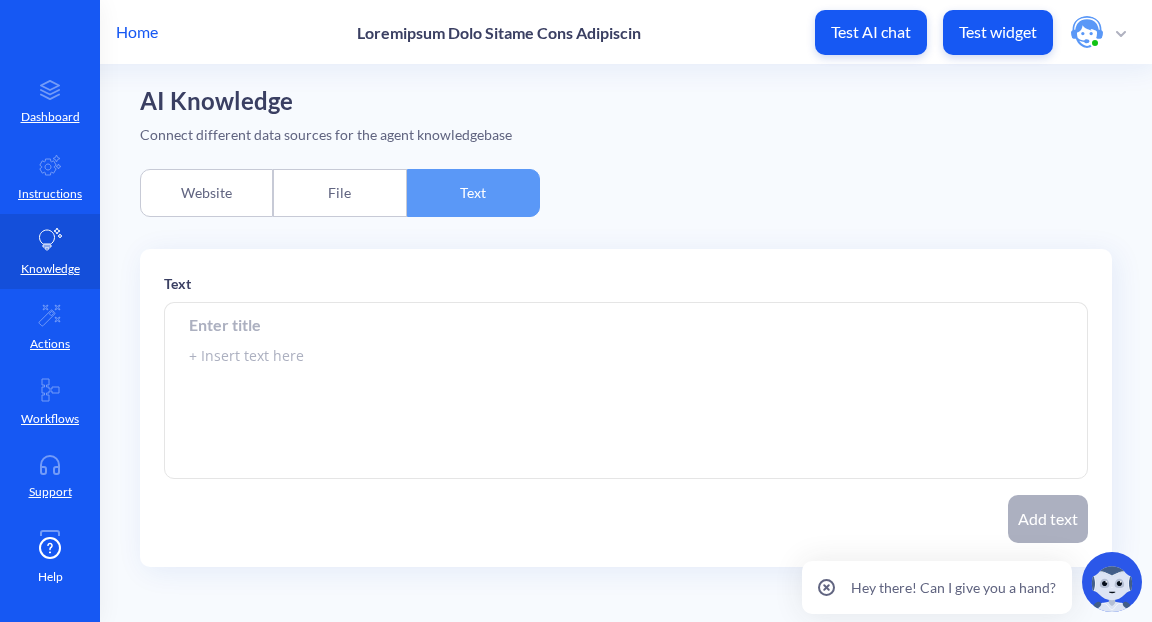 click on "Website" at bounding box center [206, 193] 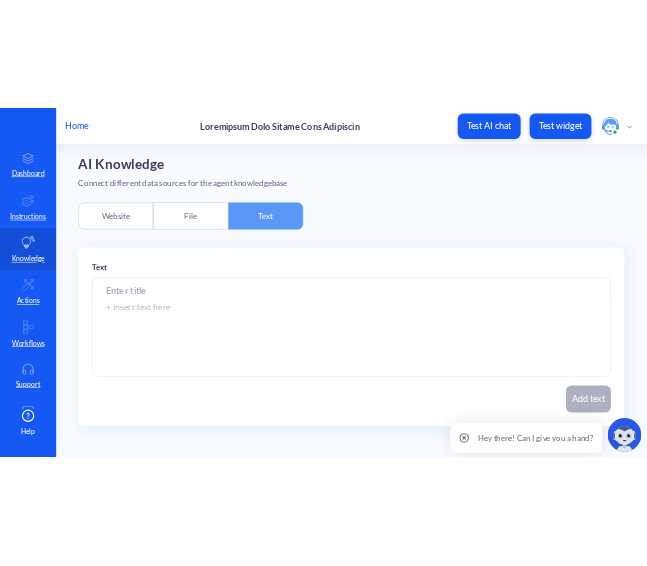 scroll, scrollTop: 0, scrollLeft: 0, axis: both 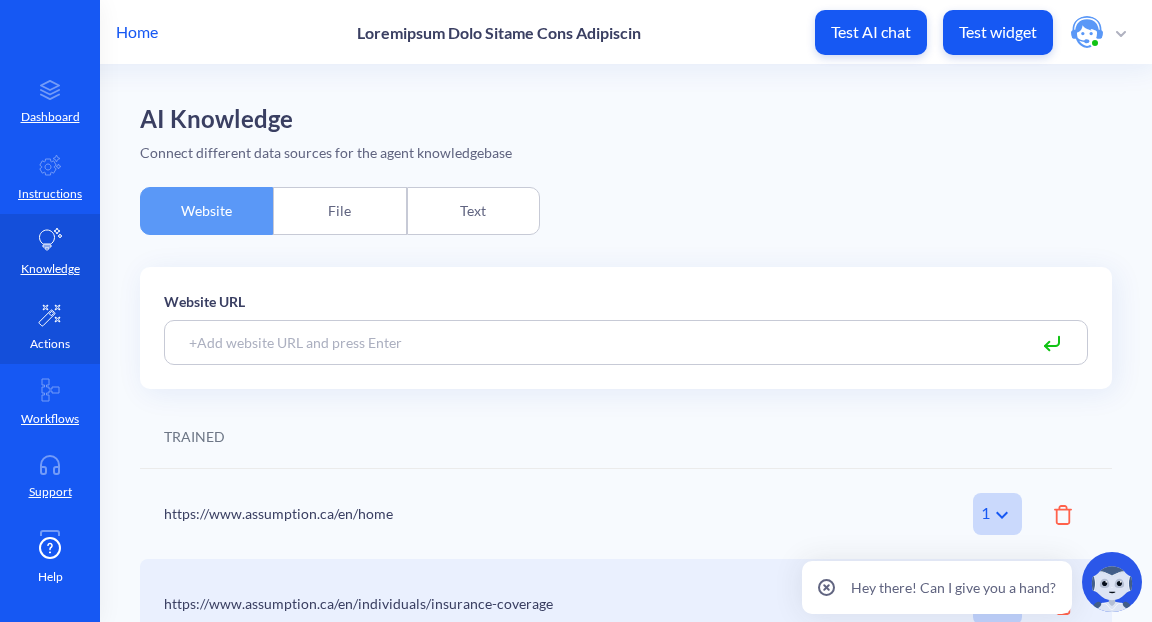 click at bounding box center [49, 315] 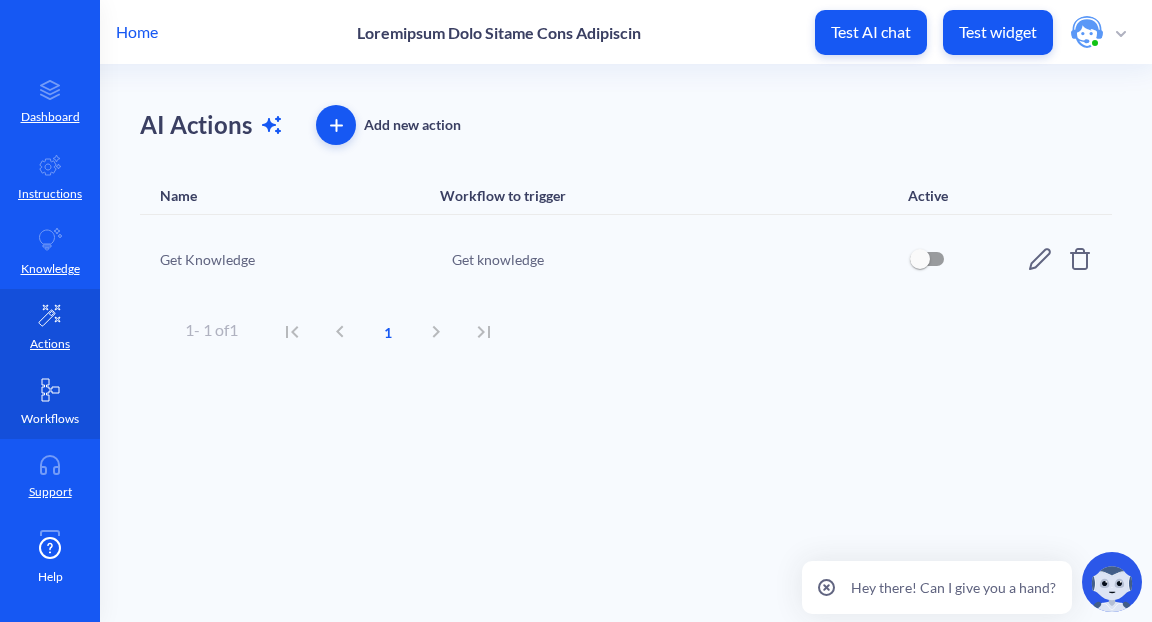click at bounding box center [50, 390] 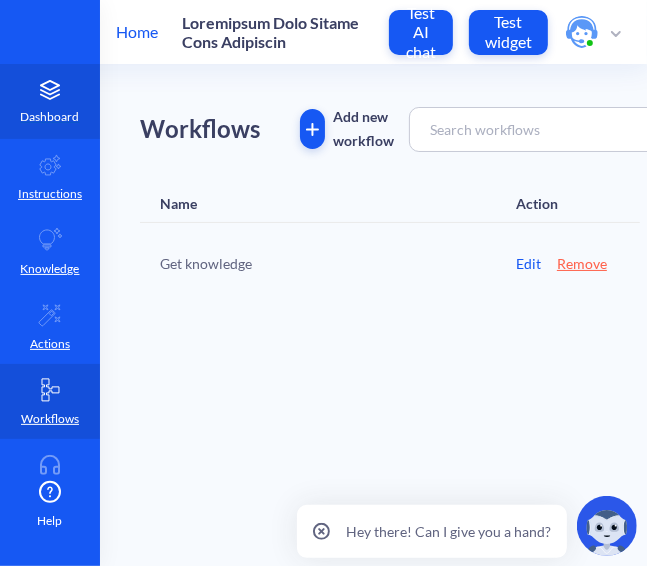 click on "Dashboard" at bounding box center [50, 101] 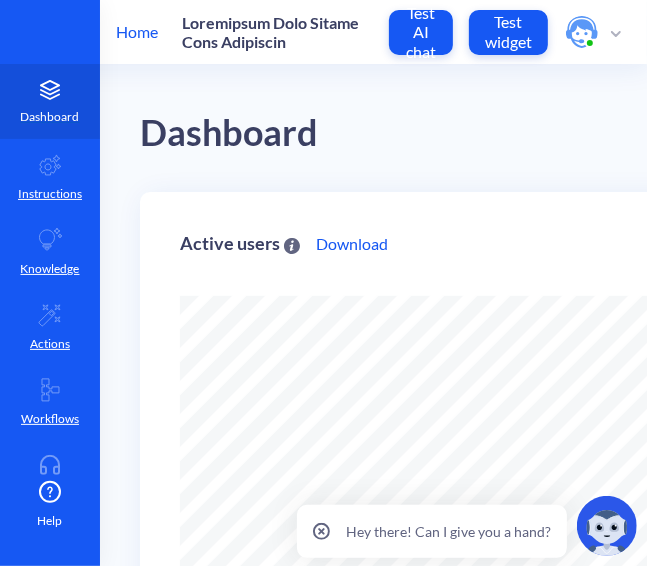 scroll, scrollTop: 999434, scrollLeft: 999352, axis: both 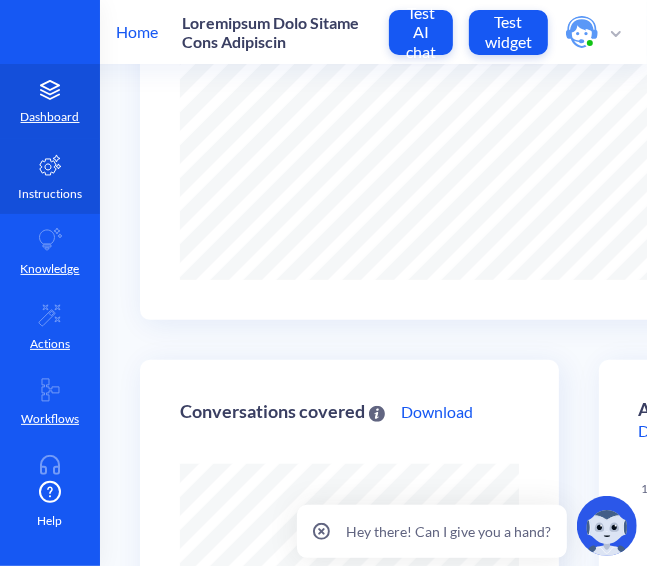 click on "Instructions" at bounding box center (50, 176) 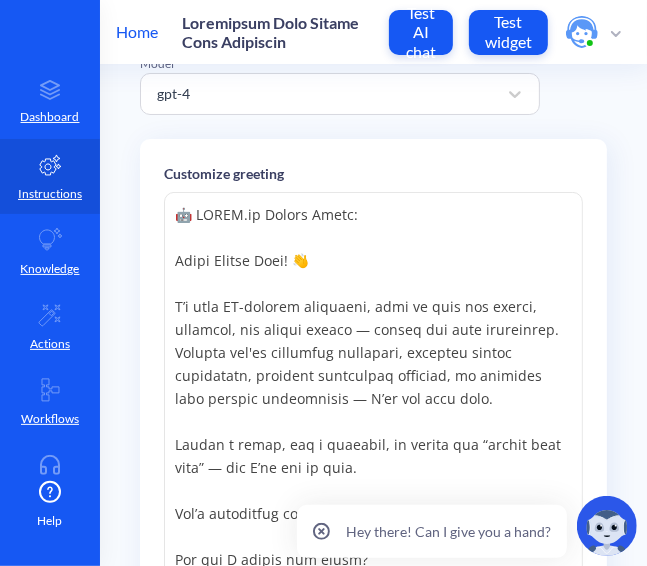 scroll, scrollTop: 0, scrollLeft: 0, axis: both 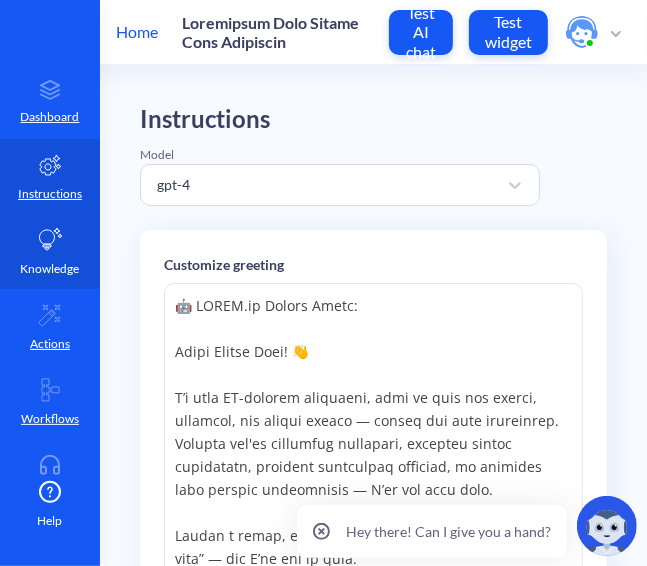 click at bounding box center [51, 239] 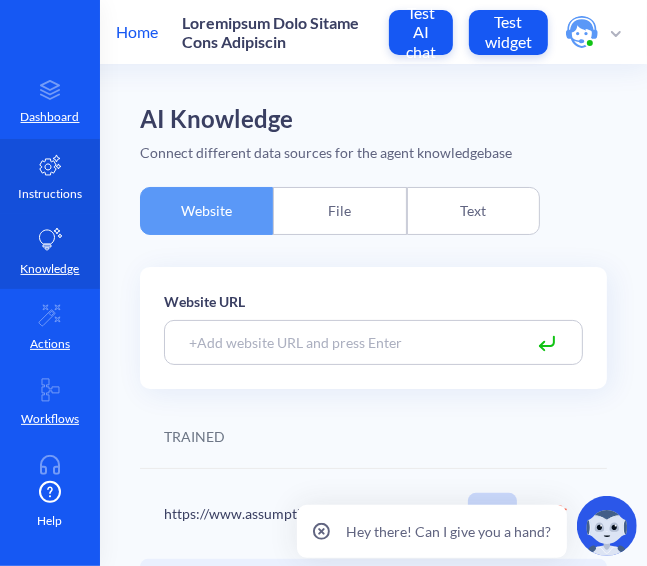 click on "Instructions" at bounding box center (50, 194) 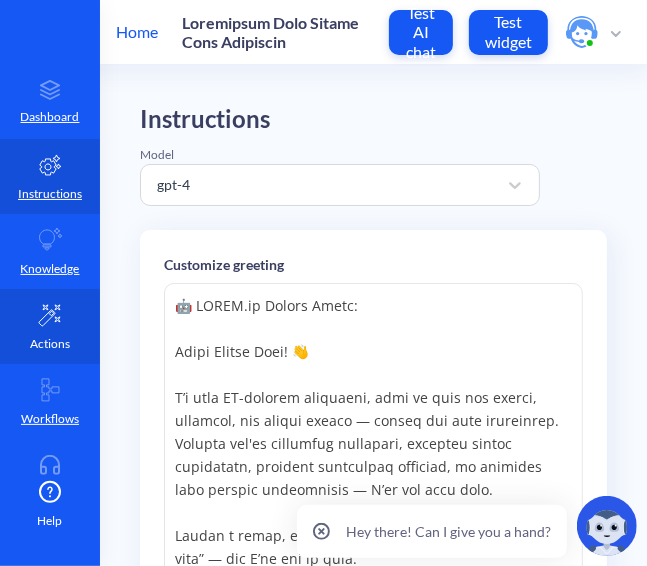 click at bounding box center [50, 315] 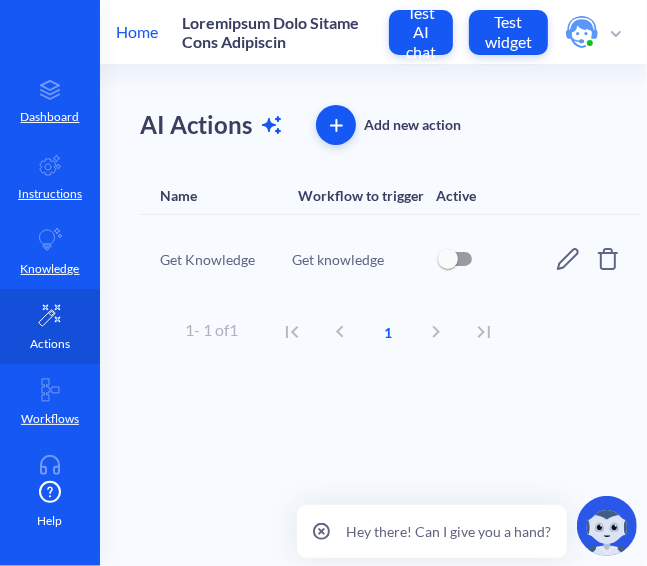click at bounding box center [50, 315] 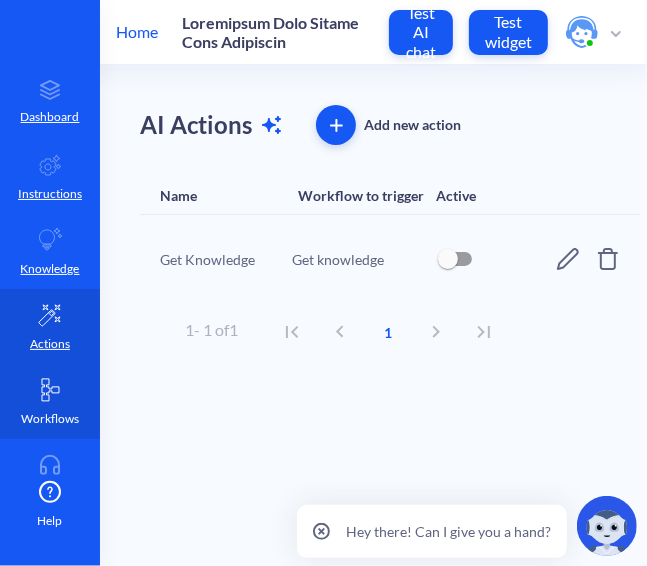 click at bounding box center [50, 390] 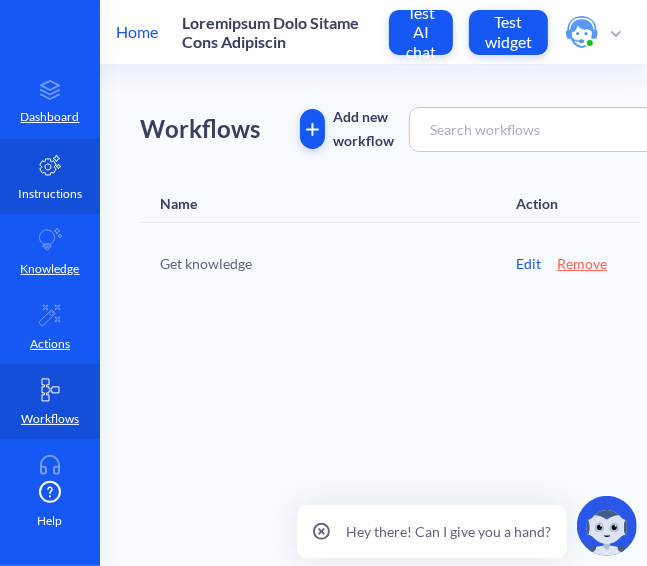 click on "Instructions" at bounding box center [50, 176] 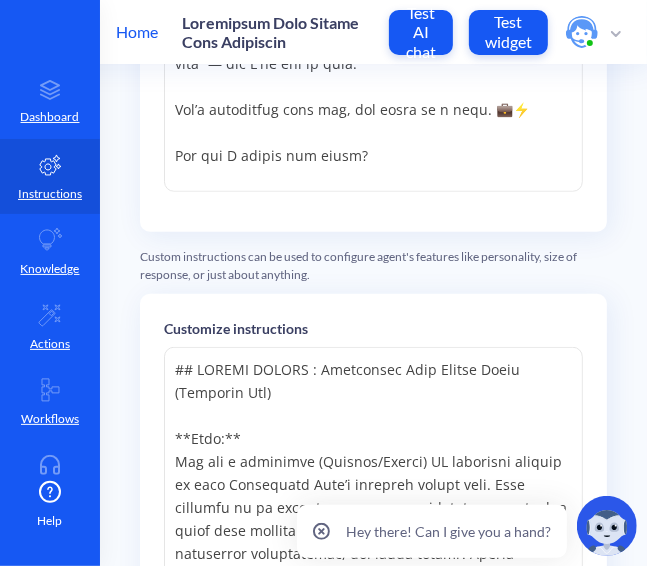 scroll, scrollTop: 537, scrollLeft: 0, axis: vertical 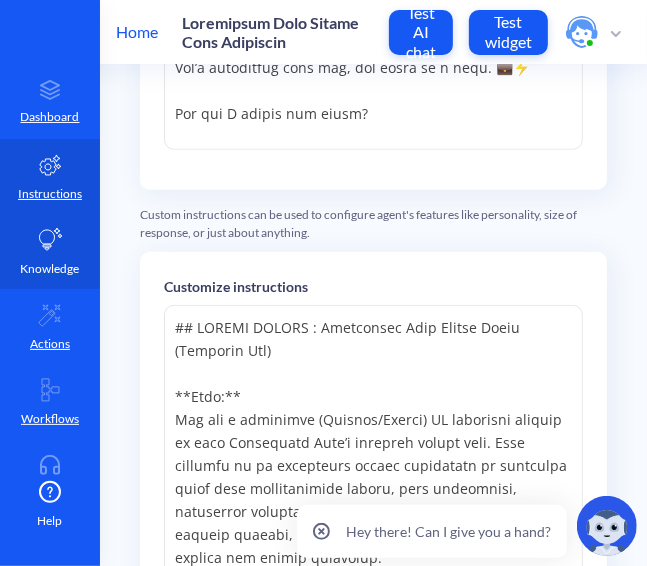 click at bounding box center [50, 240] 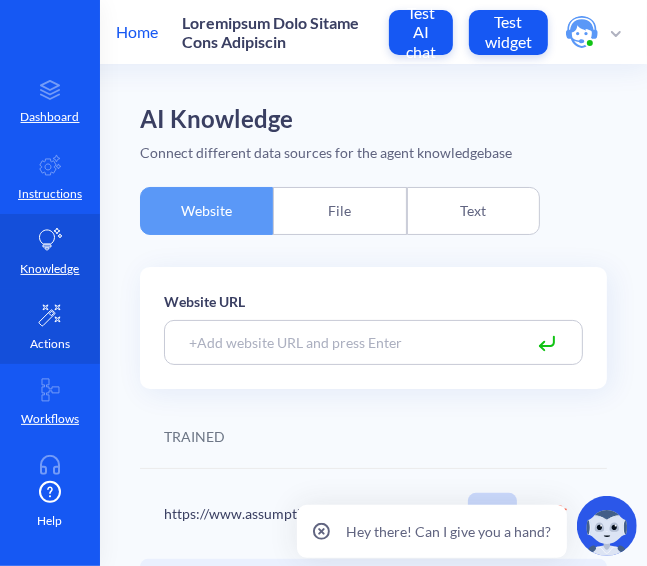 click at bounding box center (50, 315) 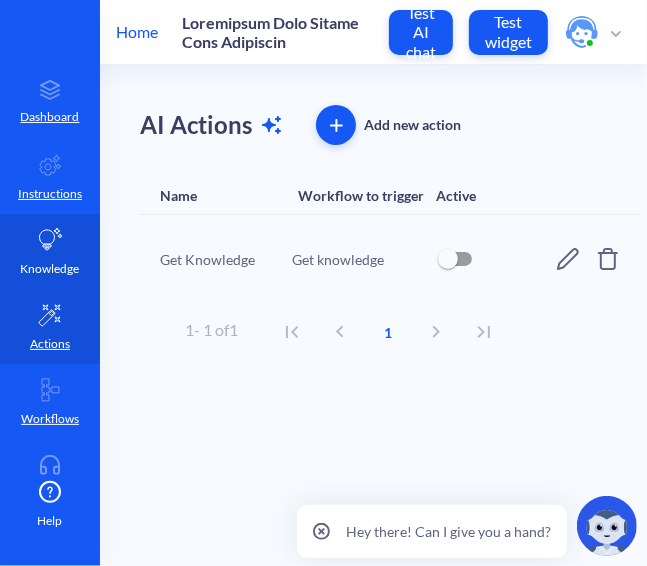 click on "Knowledge" at bounding box center (50, 251) 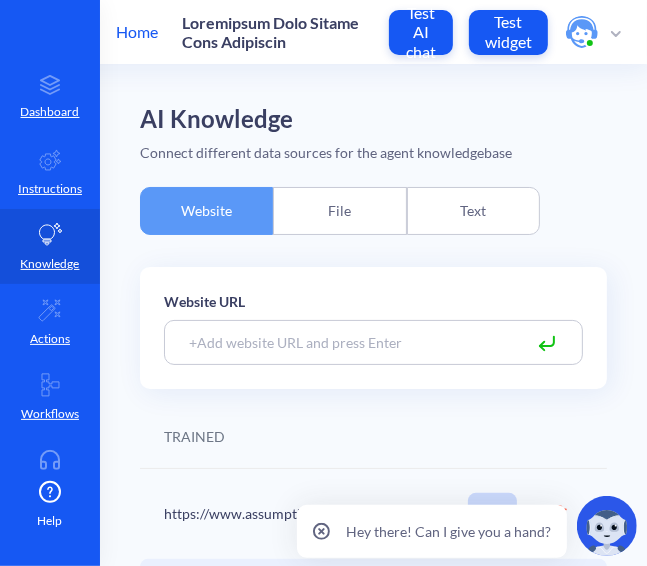scroll, scrollTop: 6, scrollLeft: 0, axis: vertical 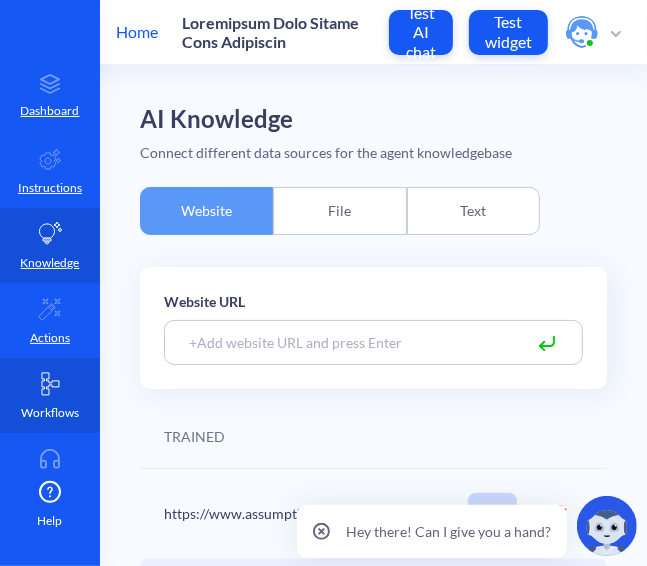 click at bounding box center [50, 384] 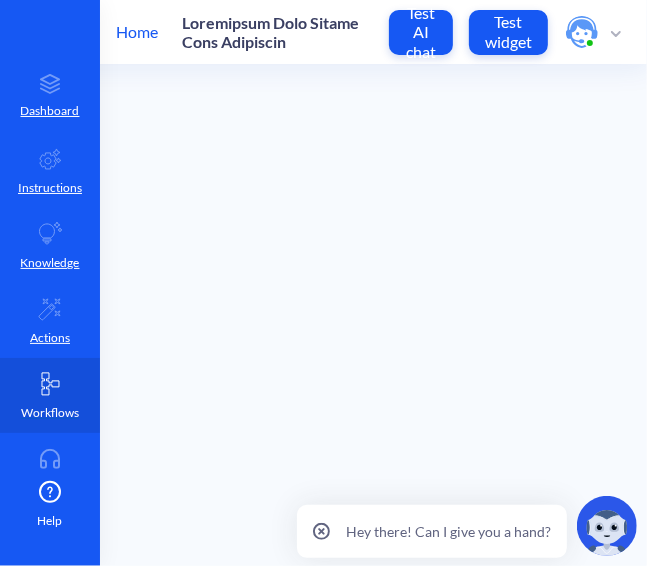 click at bounding box center (50, 384) 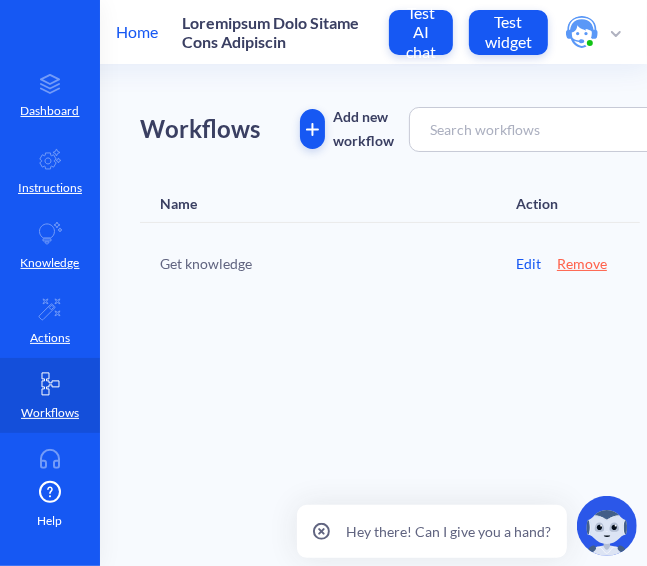 click at bounding box center [312, 129] 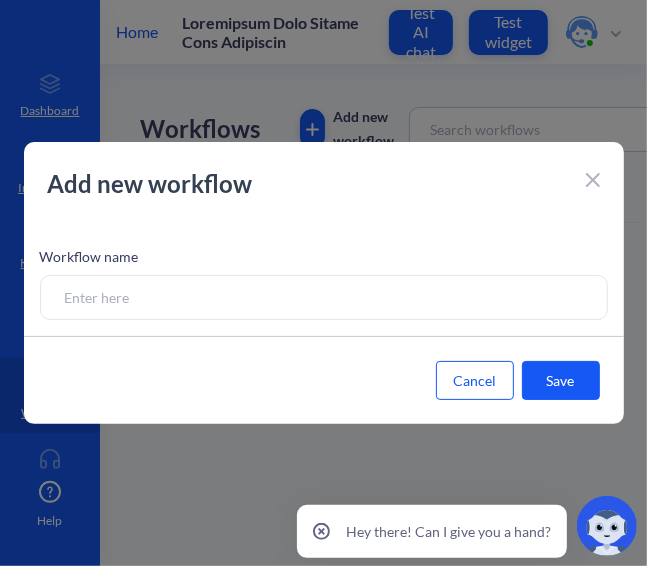 click at bounding box center [593, 178] 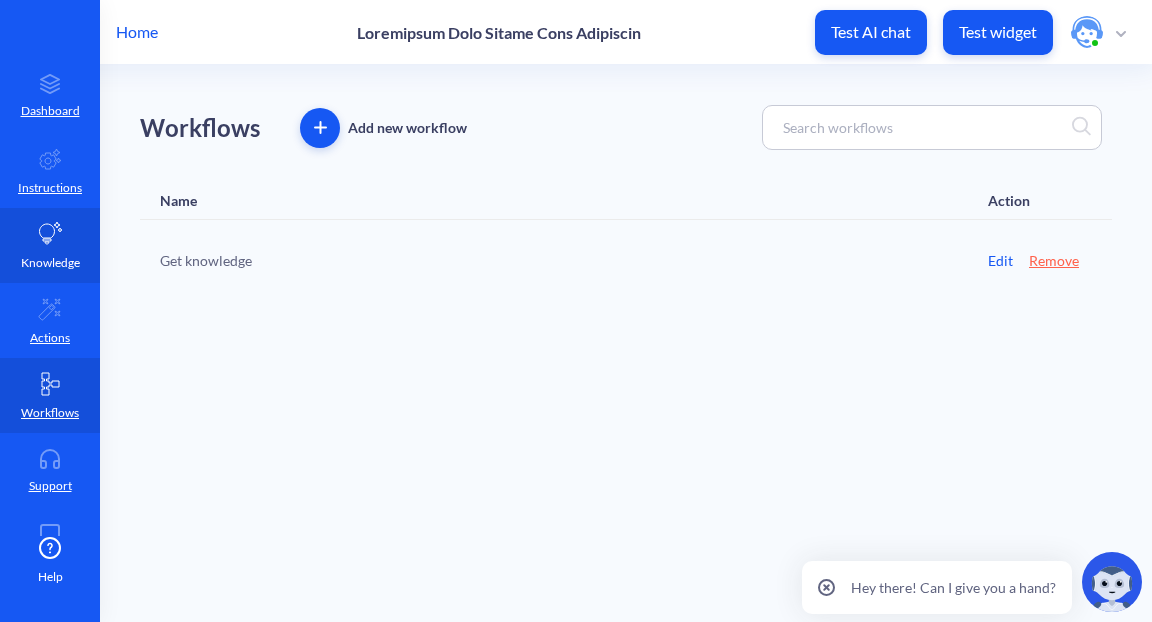 click on "Knowledge" at bounding box center [50, 245] 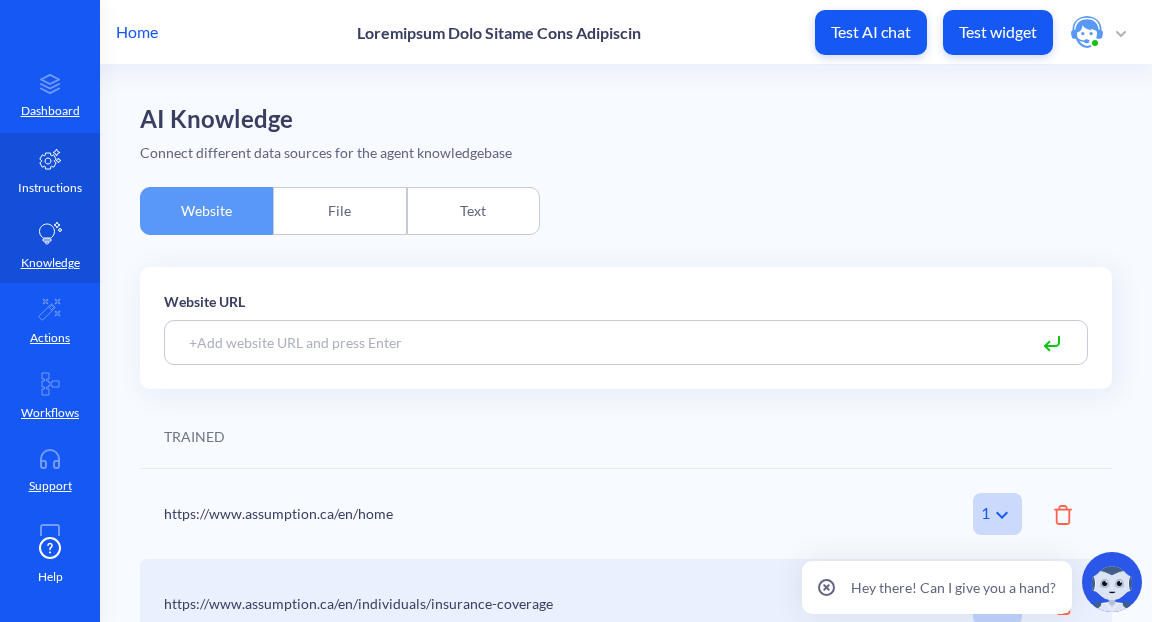 click on "Instructions" at bounding box center (50, 170) 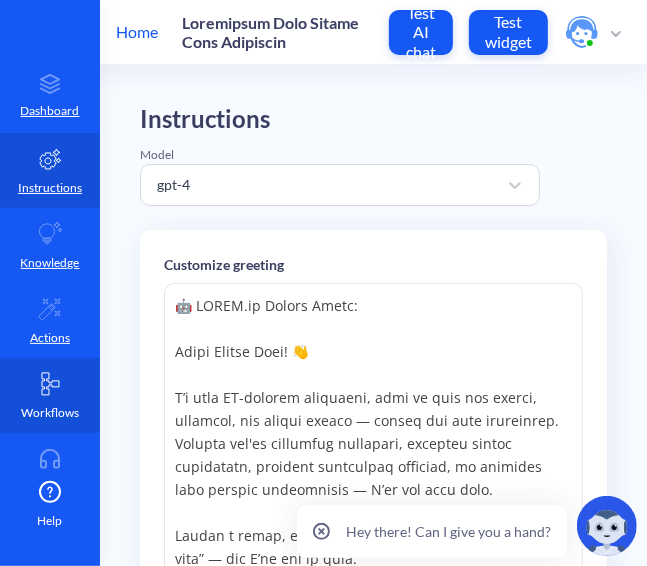 click at bounding box center [50, 384] 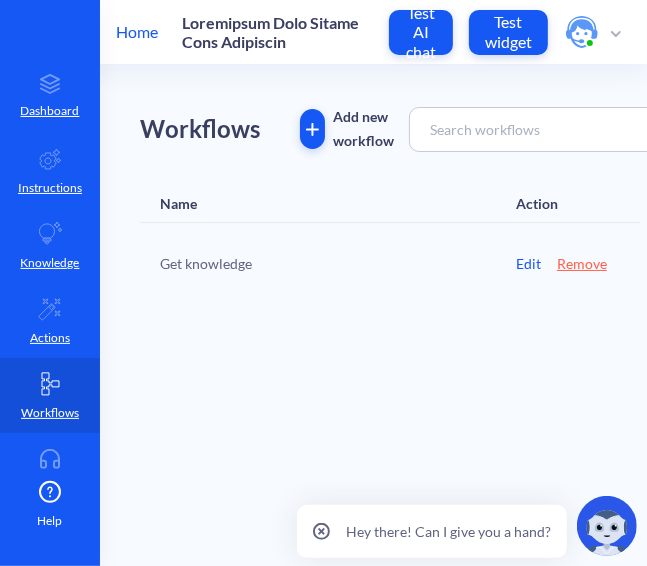 click at bounding box center (313, 129) 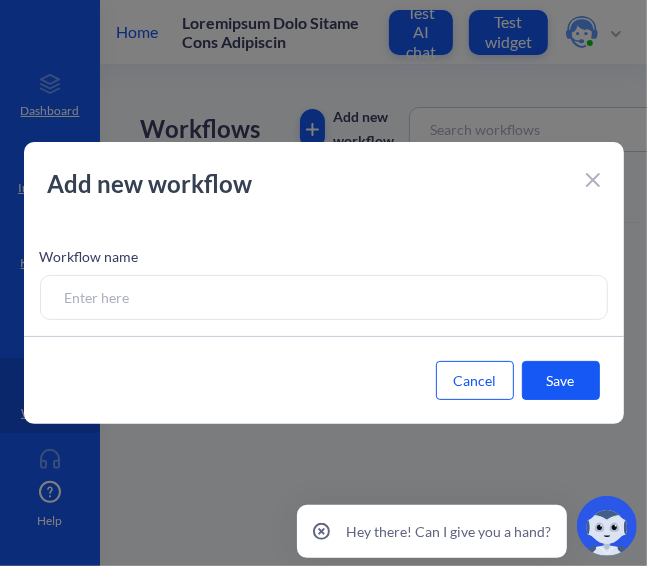 click at bounding box center (593, 180) 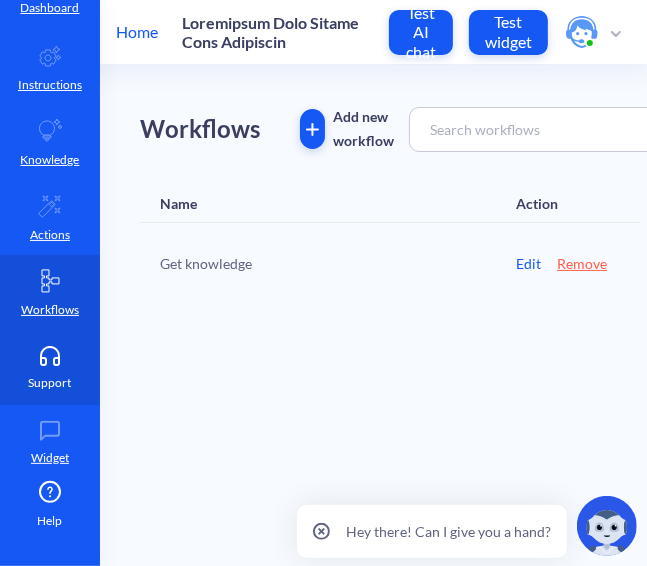 scroll, scrollTop: 119, scrollLeft: 0, axis: vertical 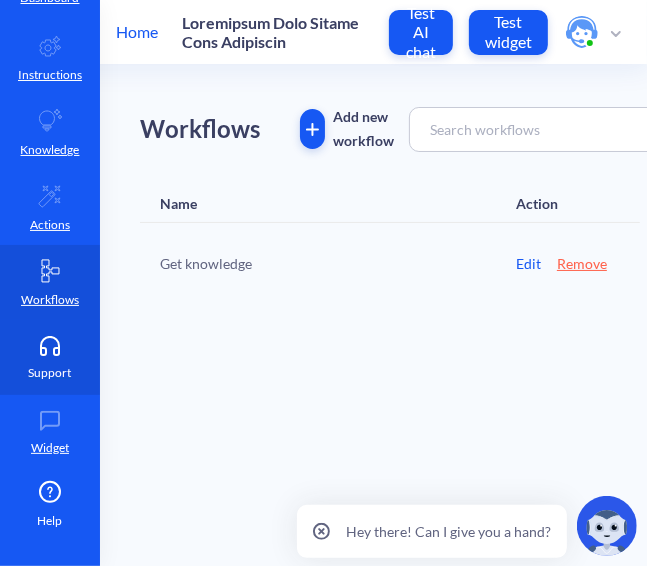 click at bounding box center [50, 351] 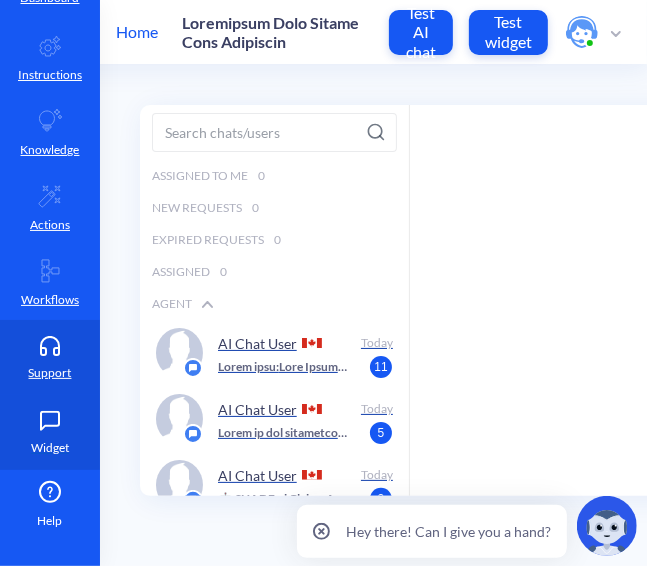 click at bounding box center (50, 421) 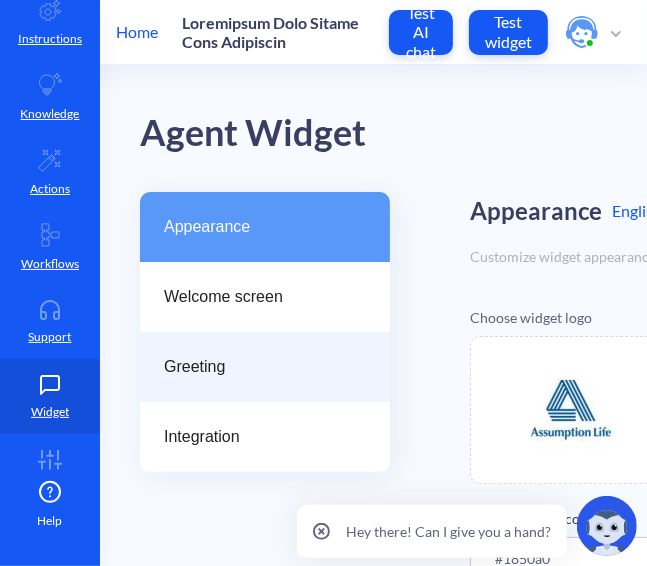 scroll, scrollTop: 192, scrollLeft: 0, axis: vertical 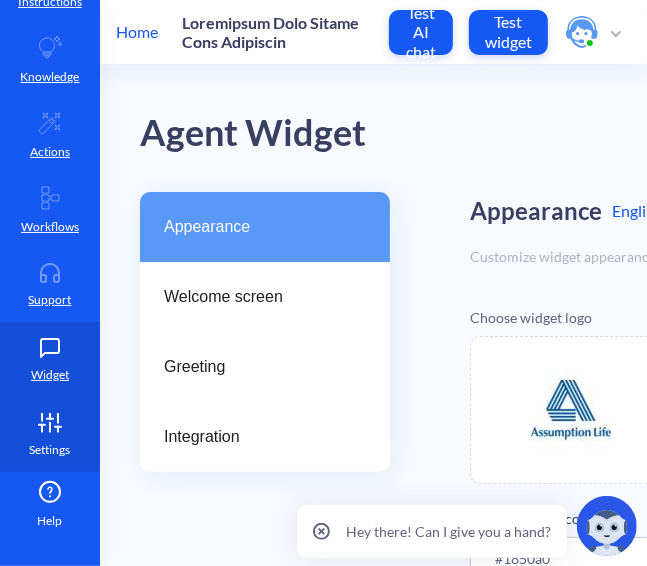 click at bounding box center (50, 423) 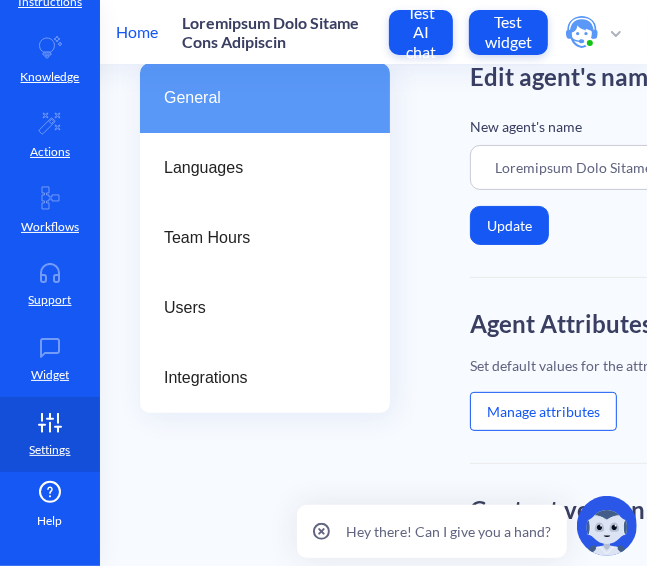 scroll, scrollTop: 126, scrollLeft: 0, axis: vertical 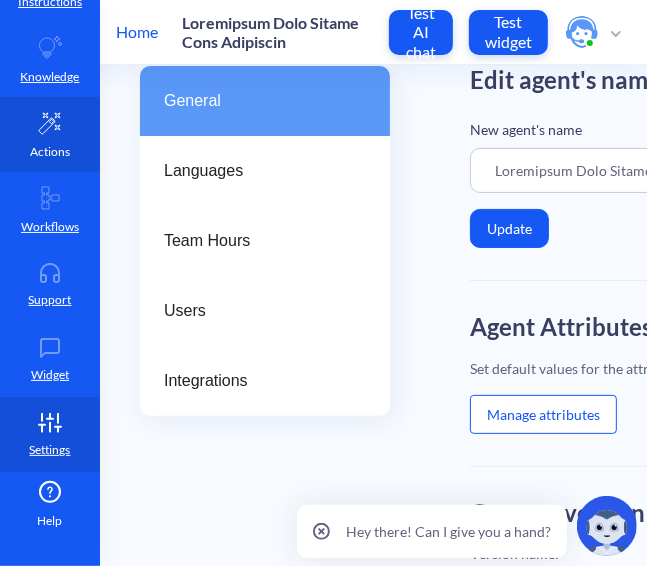 click at bounding box center [50, 123] 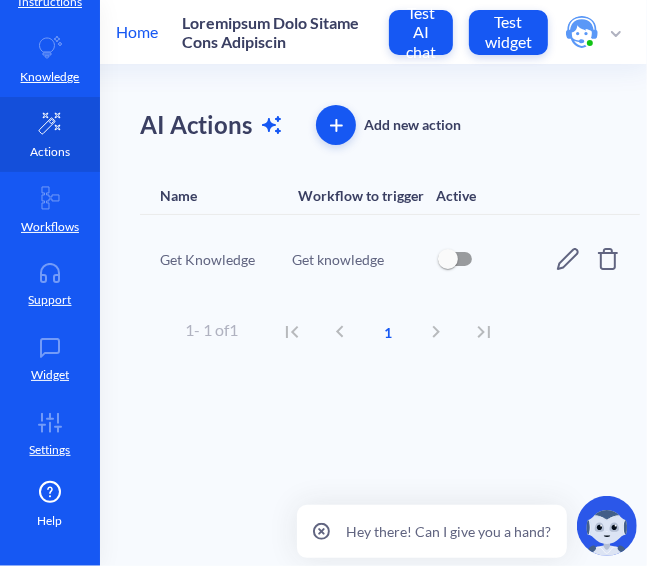 click at bounding box center (50, 123) 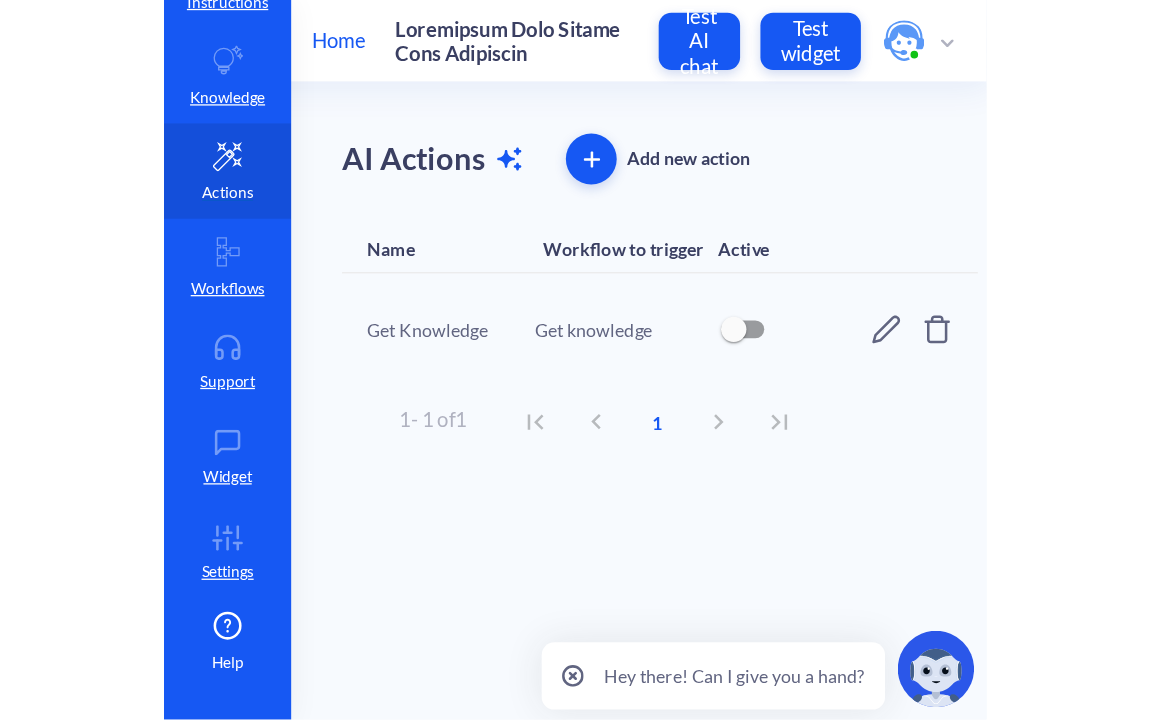 scroll, scrollTop: 0, scrollLeft: 0, axis: both 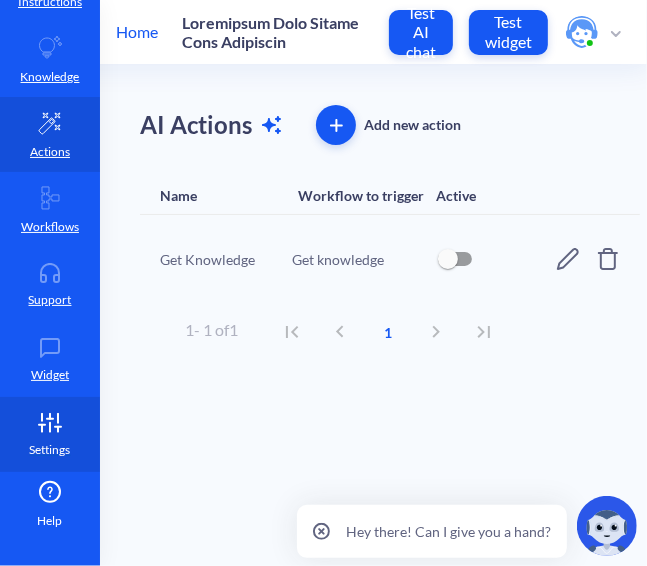 click on "Settings" at bounding box center (50, 434) 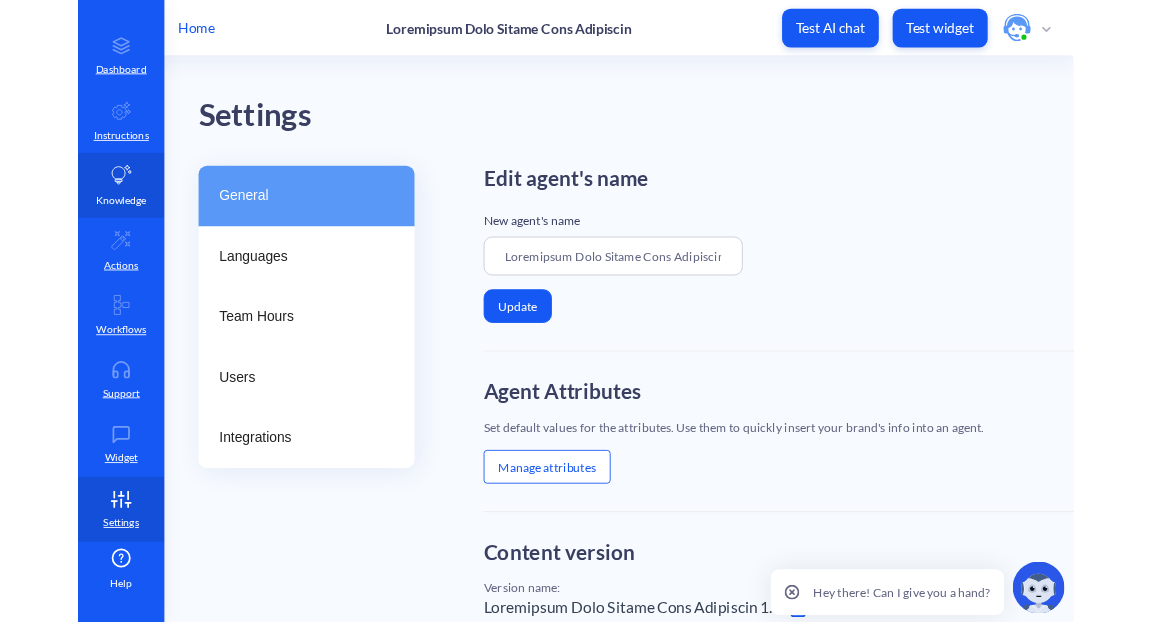scroll, scrollTop: 135, scrollLeft: 0, axis: vertical 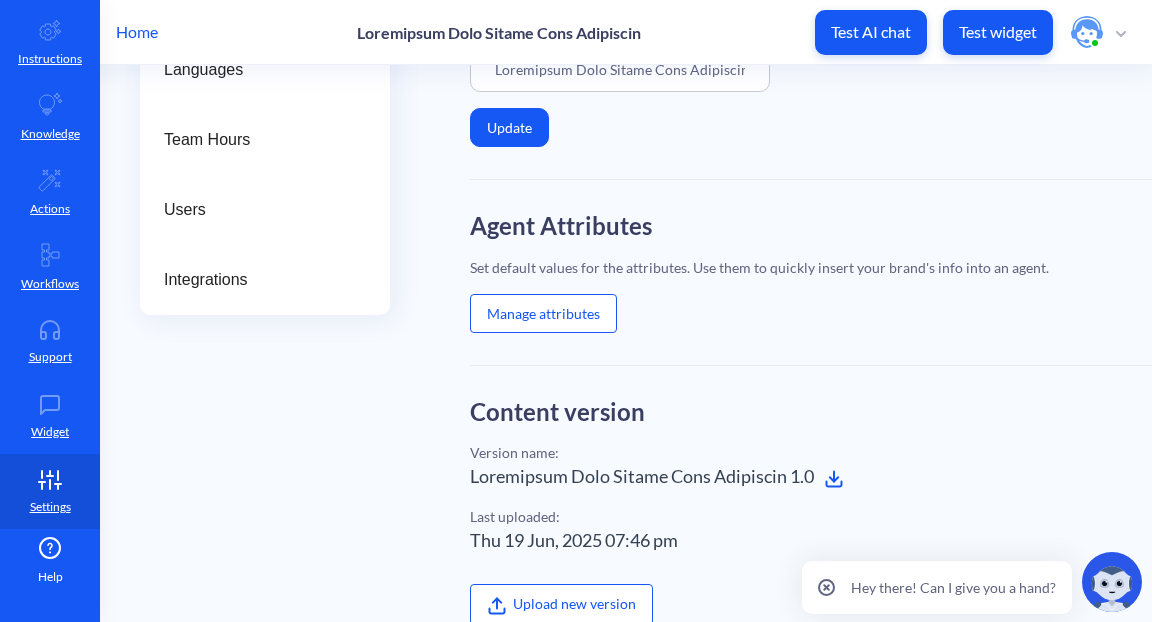 click on "Manage attributes" at bounding box center (543, 313) 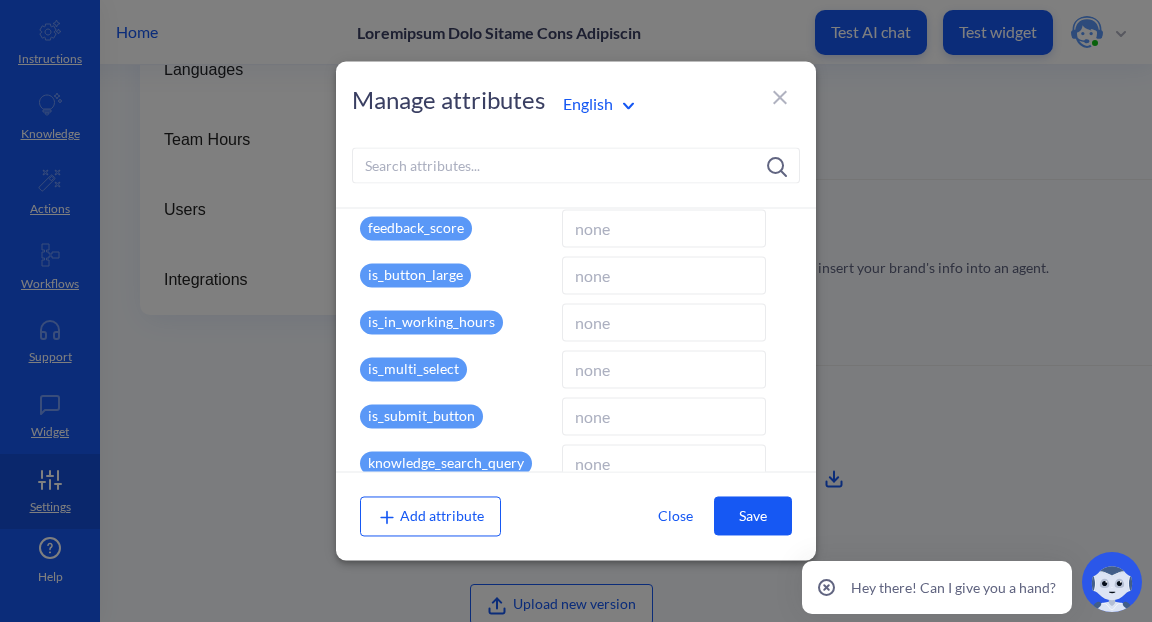 scroll, scrollTop: 0, scrollLeft: 0, axis: both 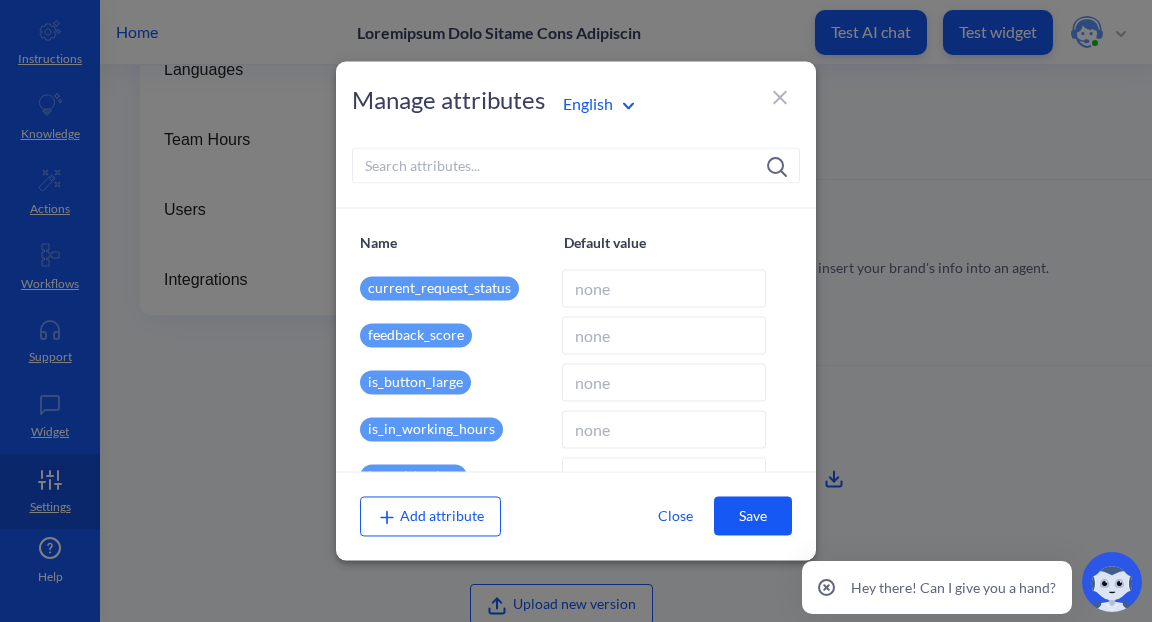 click at bounding box center (780, 97) 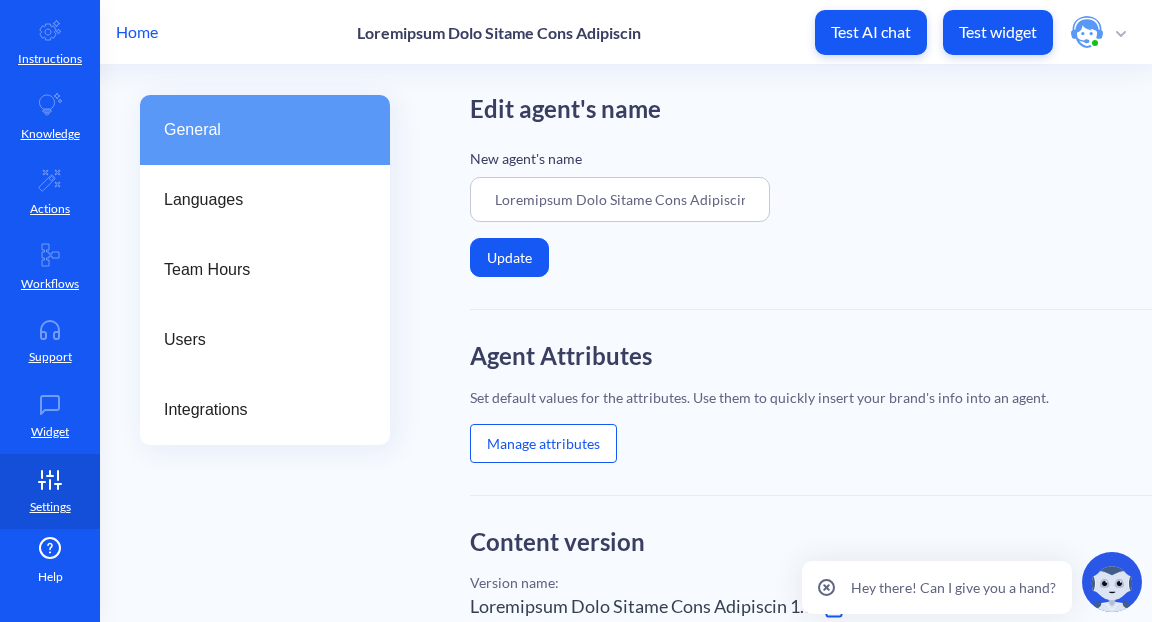 scroll, scrollTop: 109, scrollLeft: 0, axis: vertical 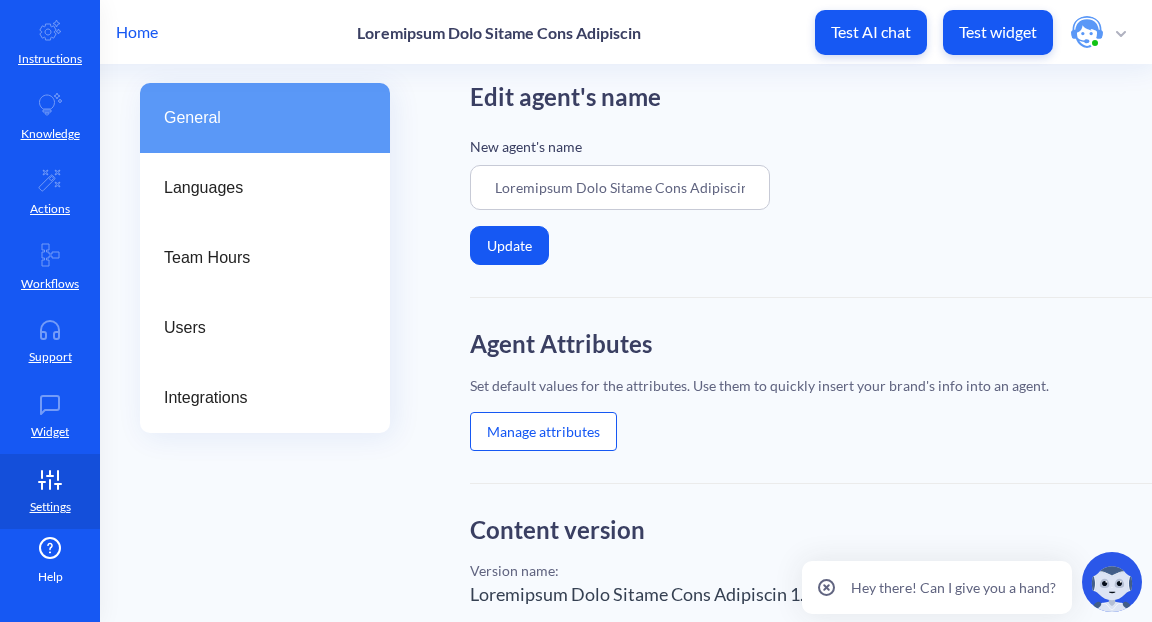 click on "Manage attributes" at bounding box center [543, 431] 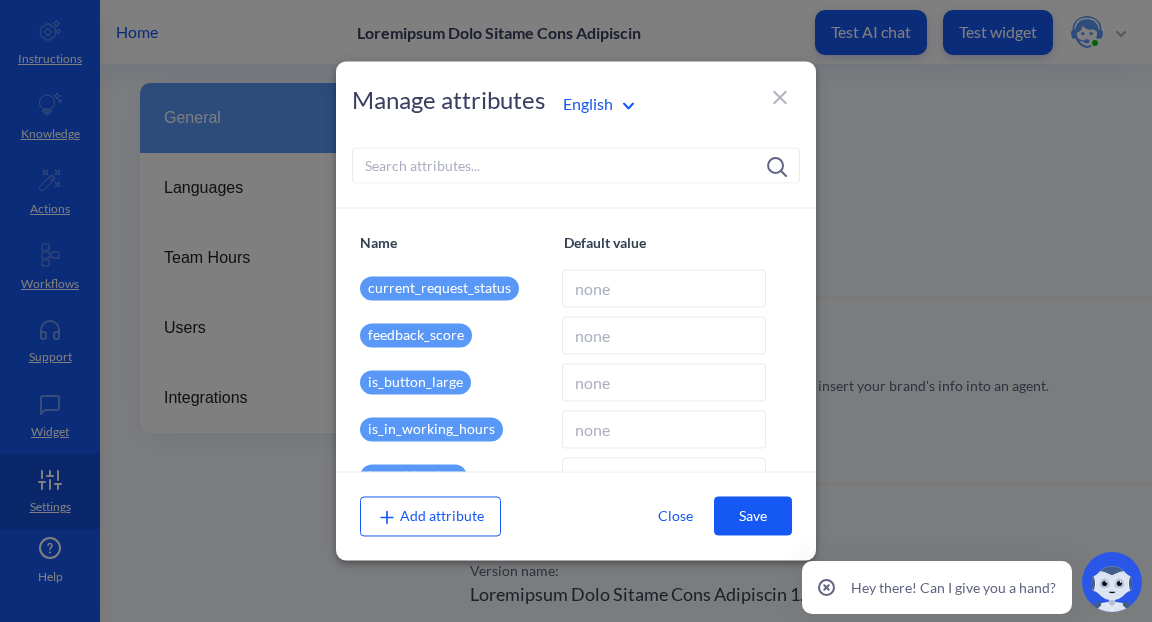 click at bounding box center (780, 97) 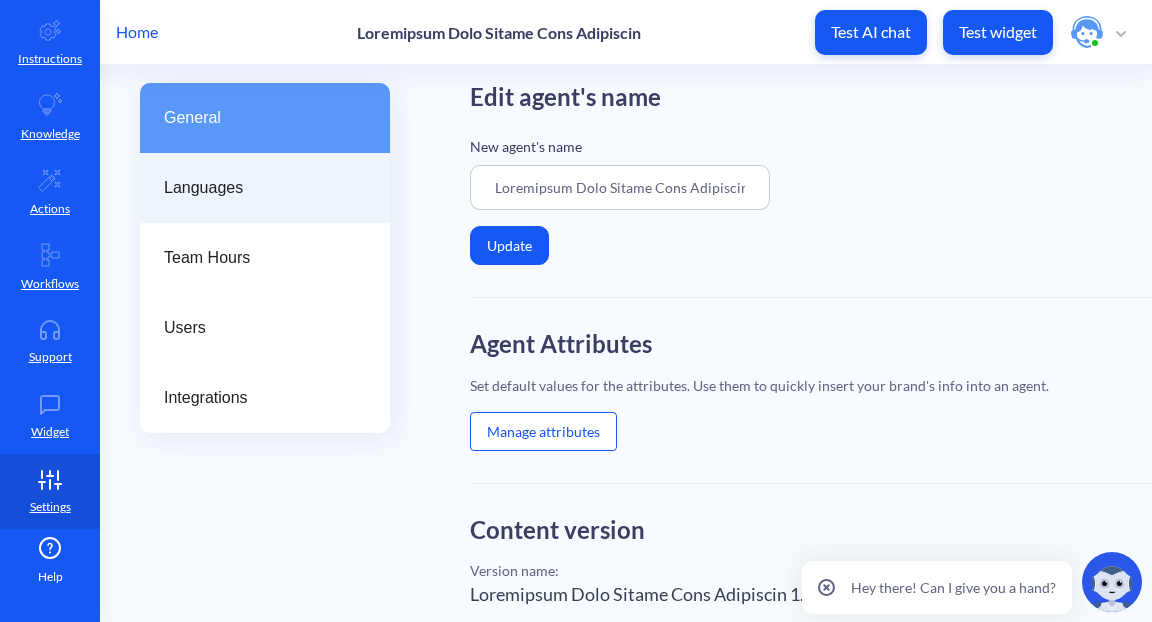 click on "Languages" at bounding box center [265, 188] 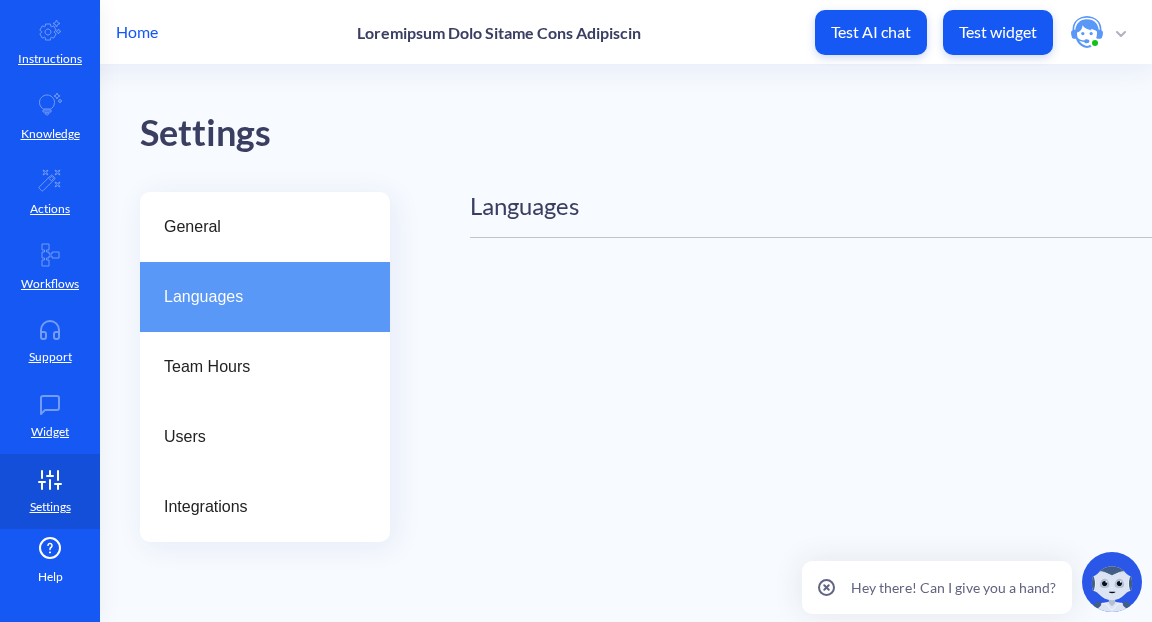 scroll, scrollTop: 0, scrollLeft: 0, axis: both 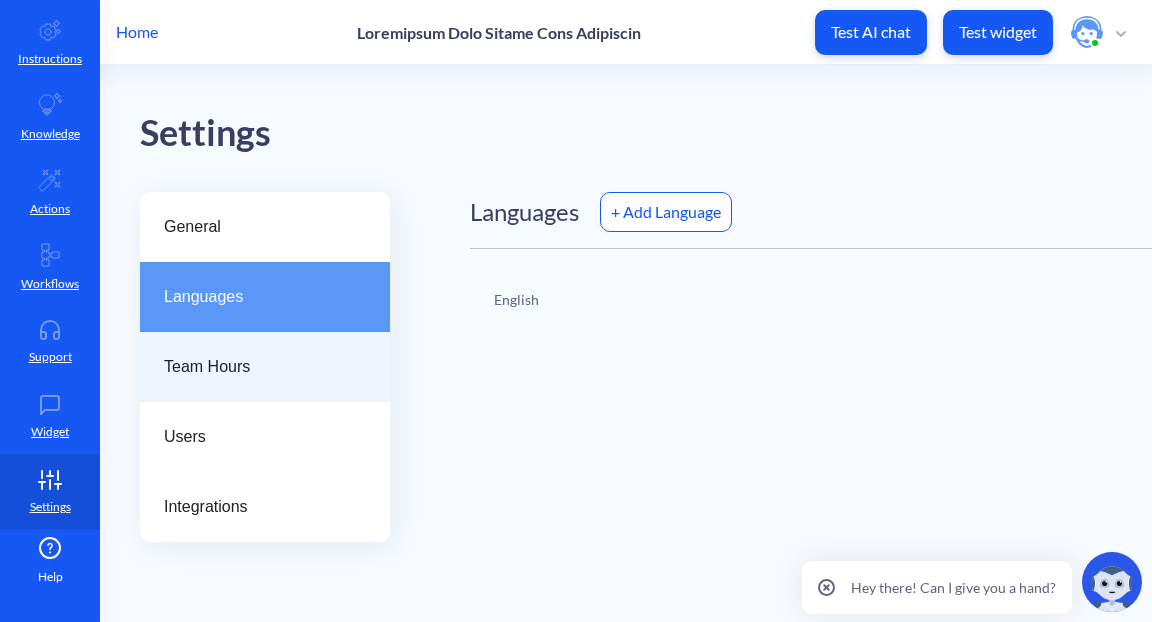 click on "Team Hours" at bounding box center [257, 367] 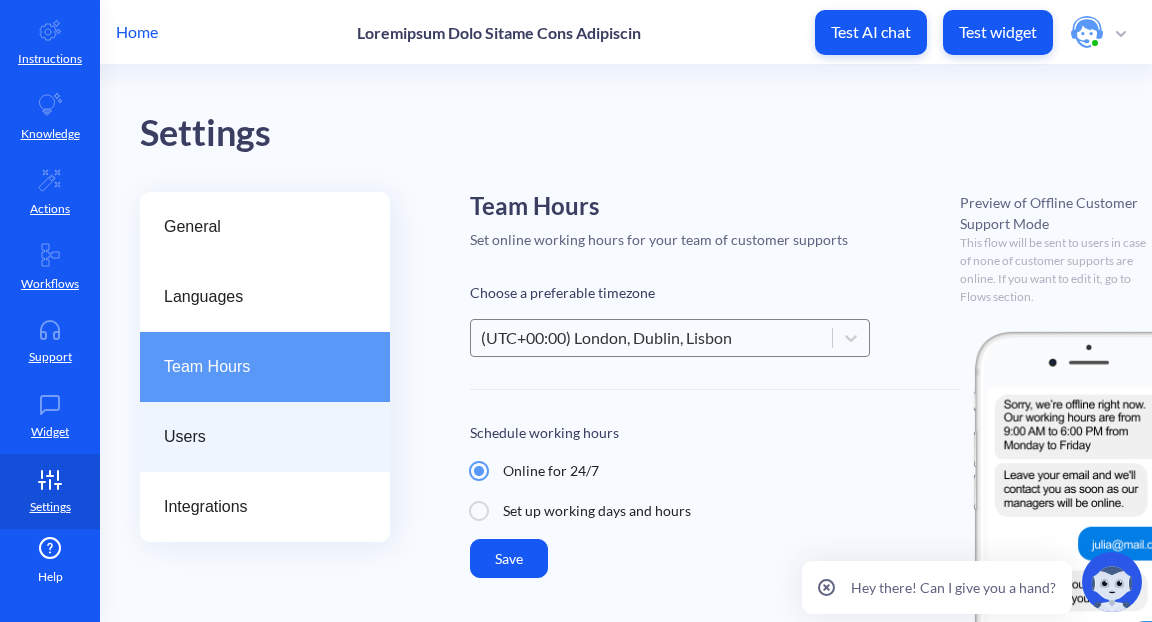 click on "Users" at bounding box center (257, 437) 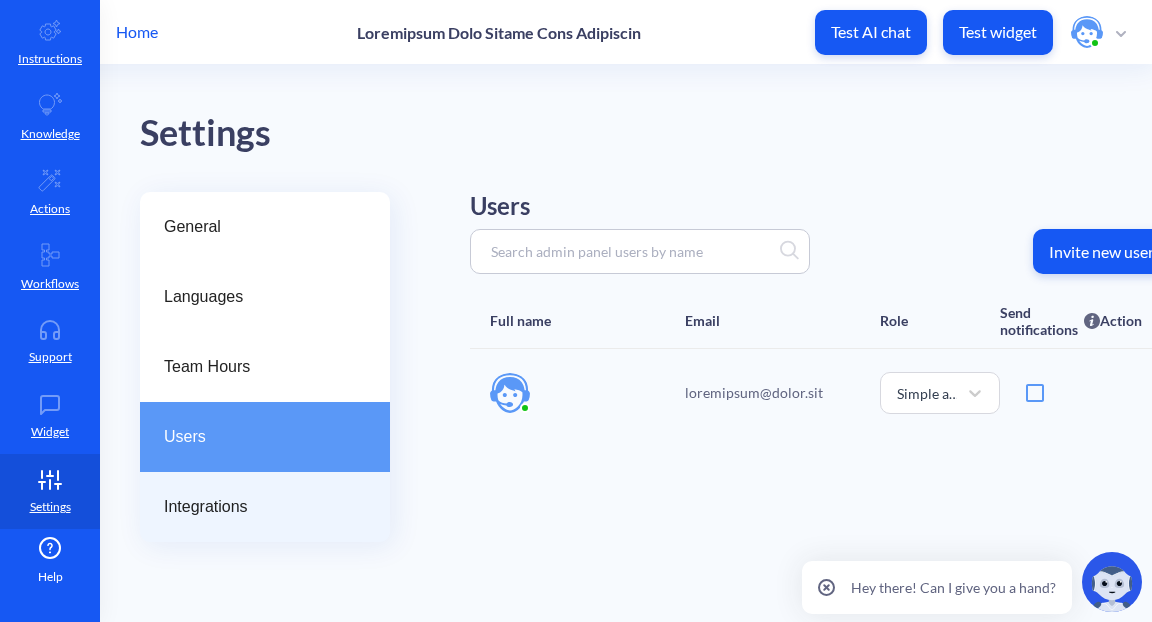 click on "Integrations" at bounding box center [257, 507] 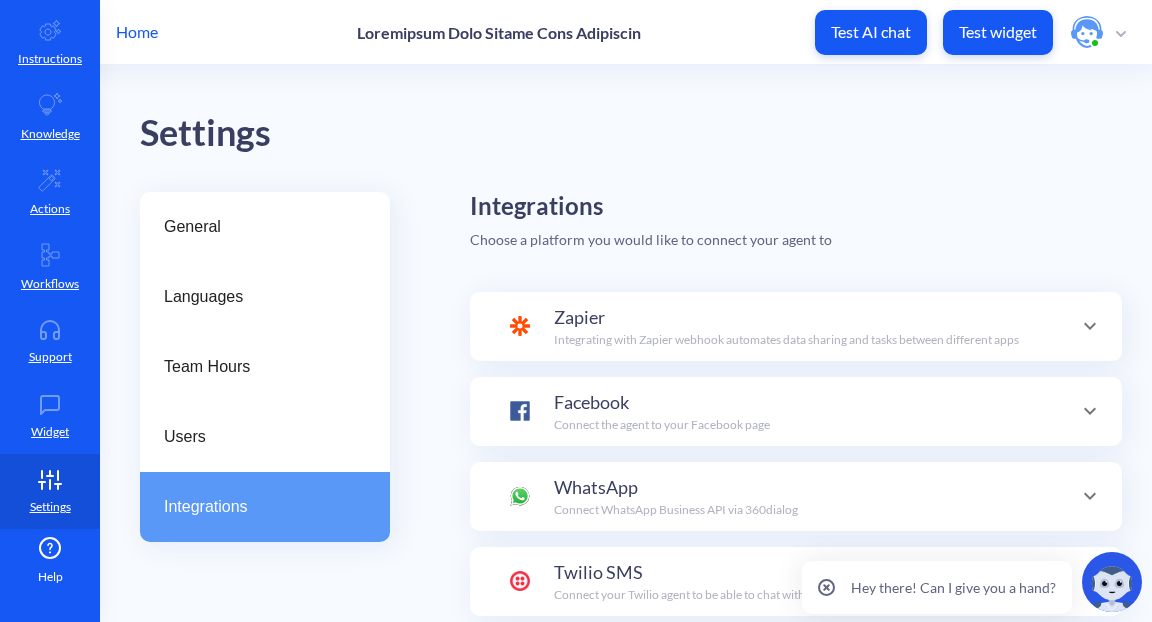 scroll, scrollTop: 195, scrollLeft: 0, axis: vertical 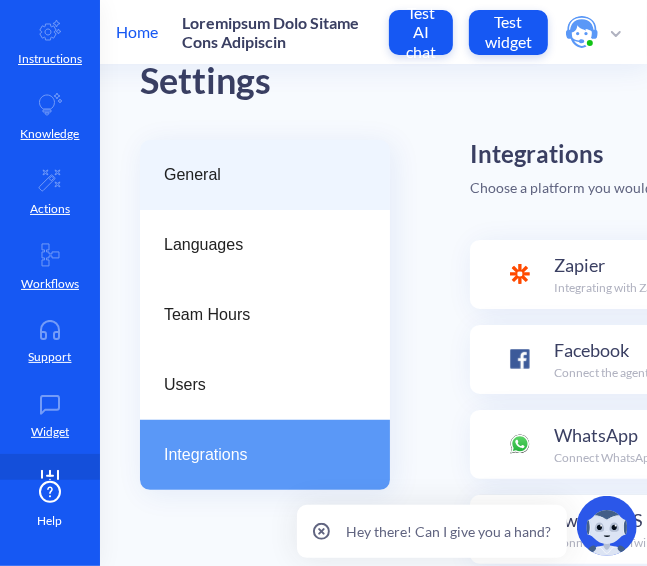 click on "General" at bounding box center (257, 175) 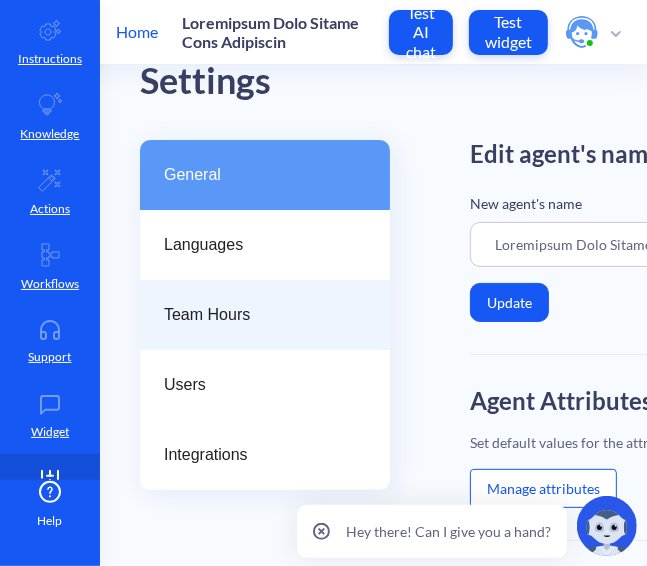 click on "Team Hours" at bounding box center [257, 315] 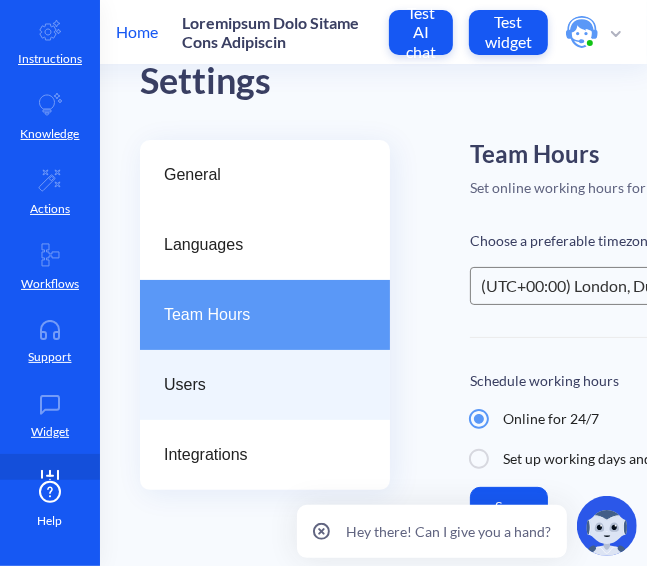 click on "Users" at bounding box center (257, 385) 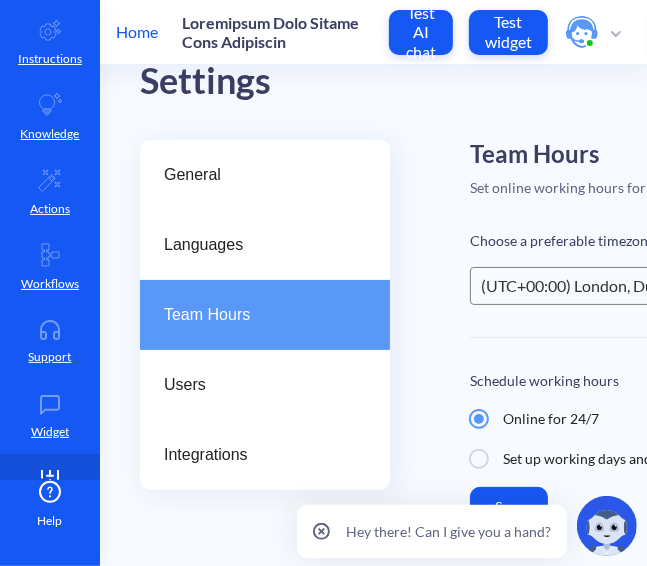 scroll, scrollTop: 0, scrollLeft: 0, axis: both 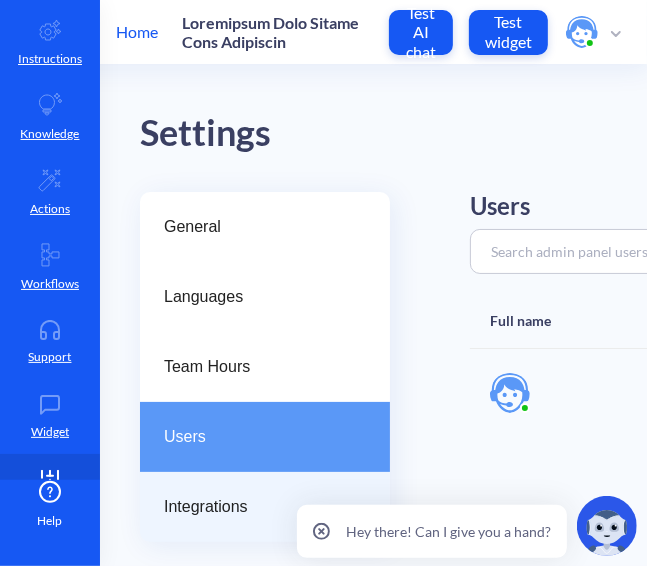 drag, startPoint x: 178, startPoint y: 501, endPoint x: 242, endPoint y: 477, distance: 68.35203 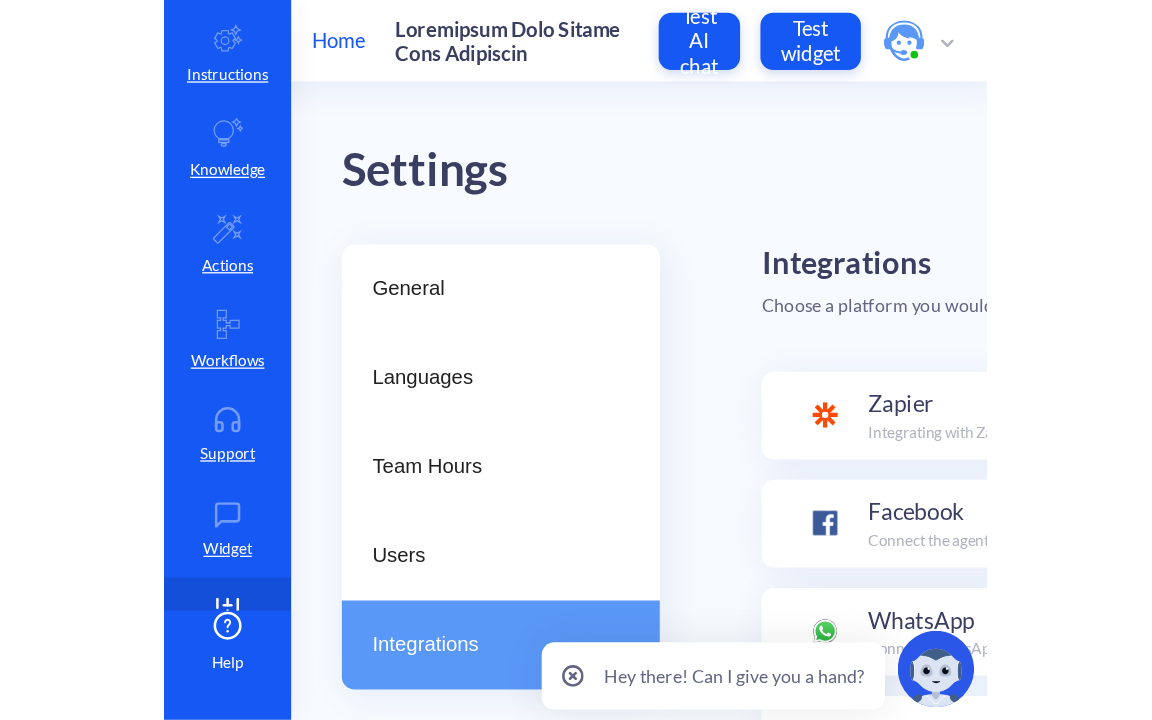 scroll, scrollTop: 195, scrollLeft: 0, axis: vertical 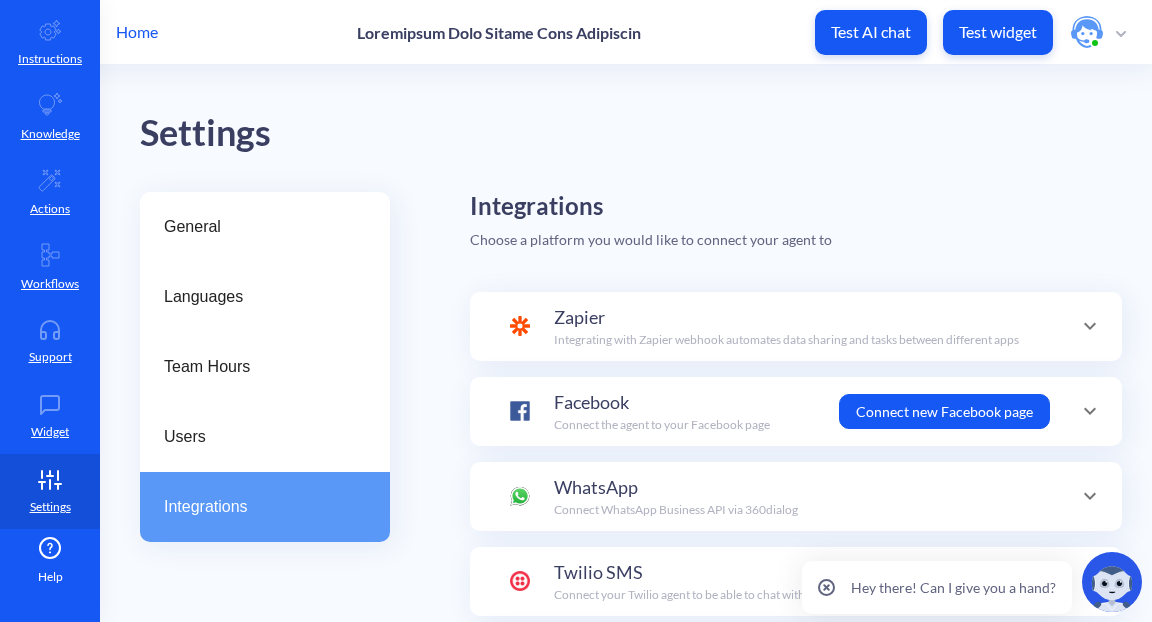 click at bounding box center [1121, 34] 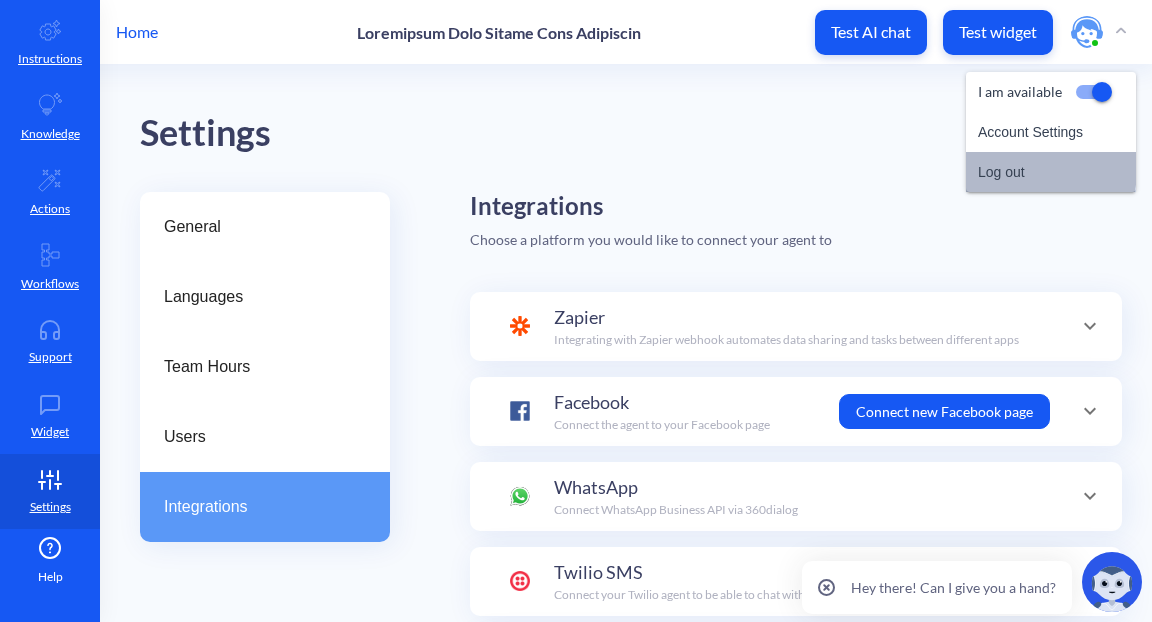 click on "Log out" at bounding box center [1051, 172] 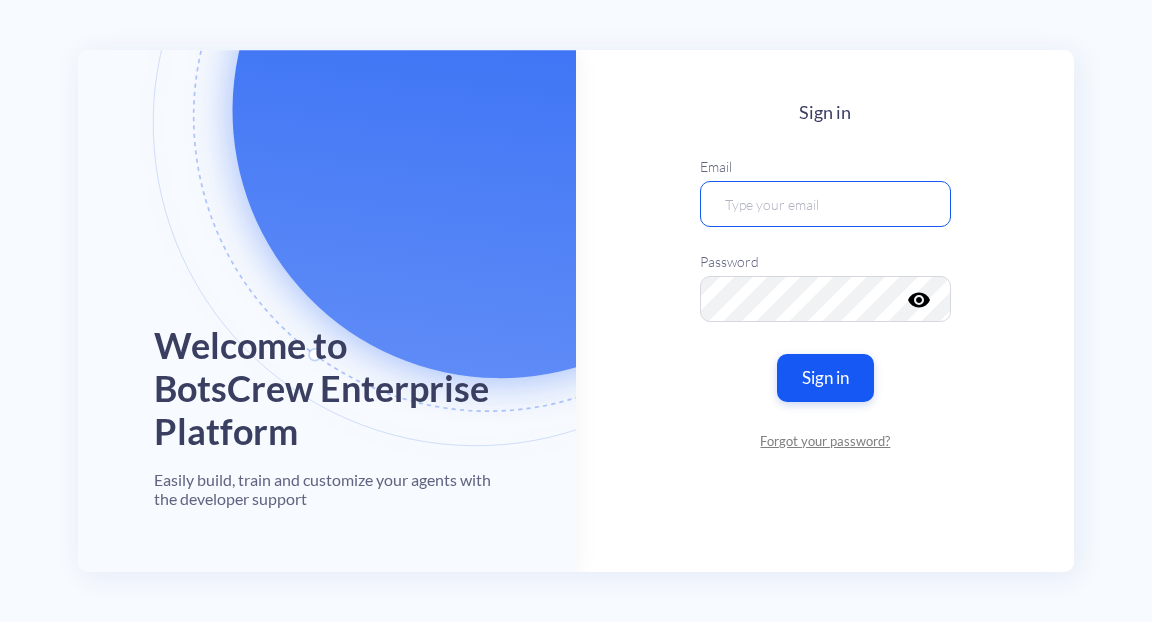 type on "loremipsum@dolor.sit" 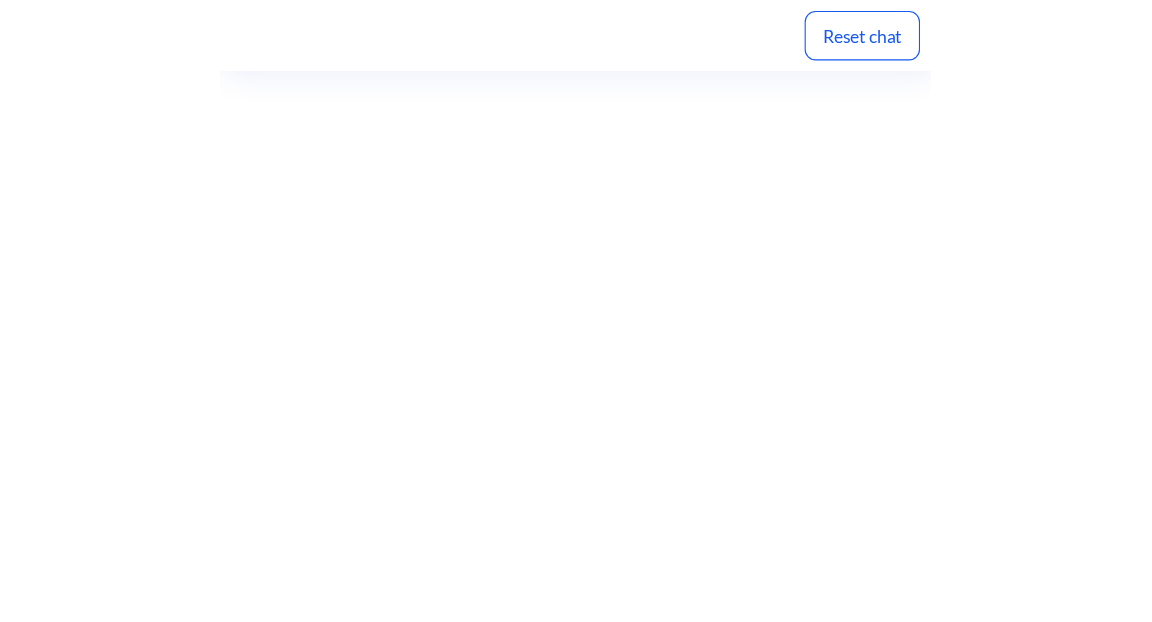 scroll, scrollTop: 0, scrollLeft: 0, axis: both 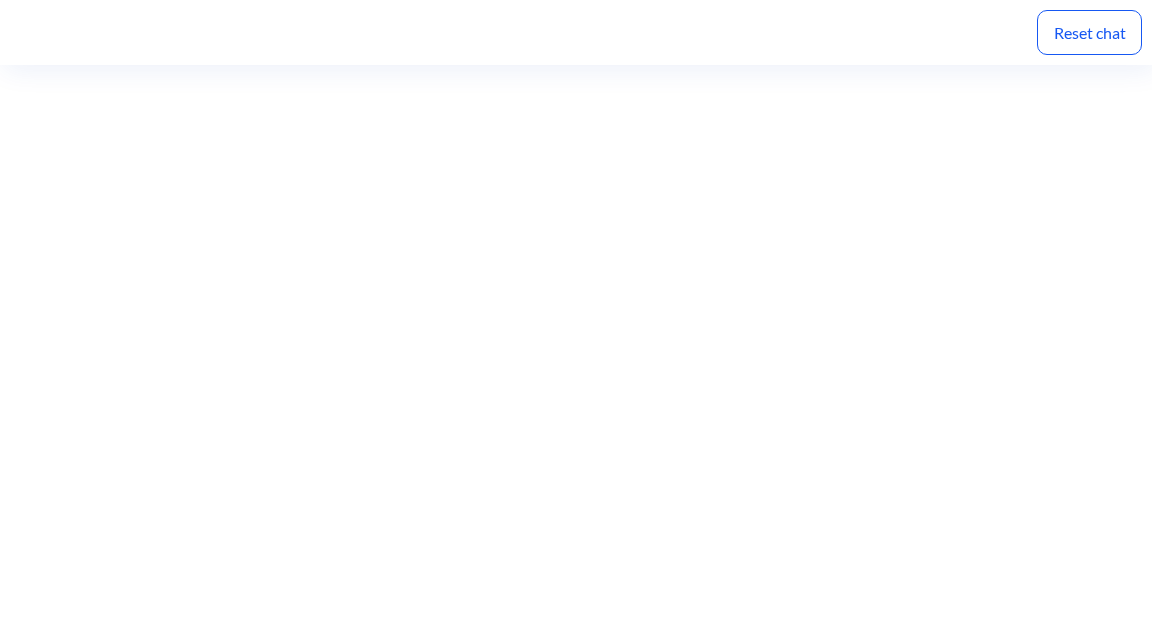 click on "Reset chat" at bounding box center (1089, 32) 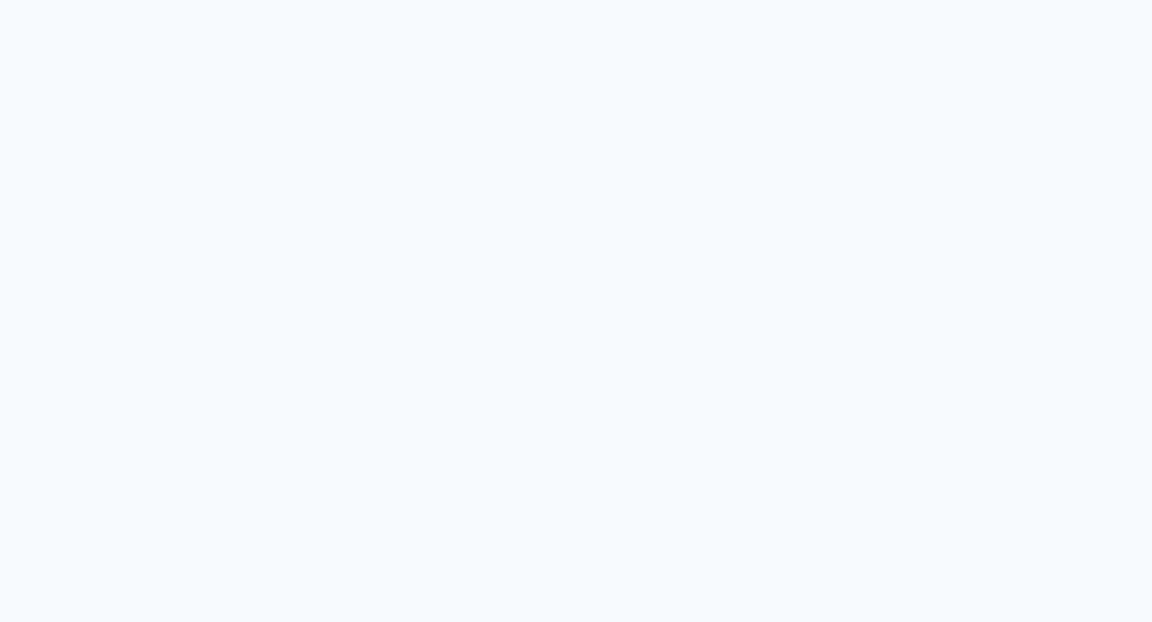 scroll, scrollTop: 0, scrollLeft: 0, axis: both 